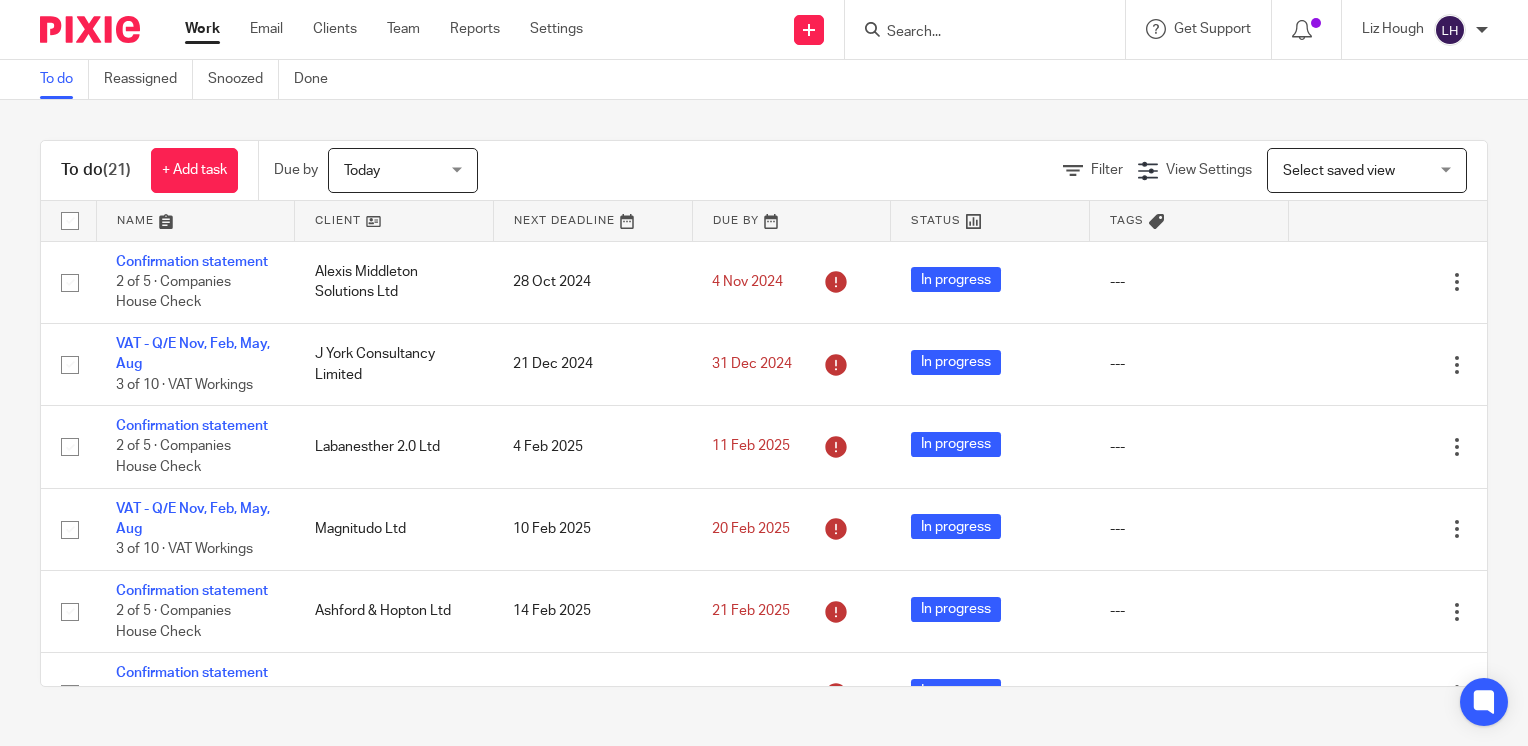 scroll, scrollTop: 0, scrollLeft: 0, axis: both 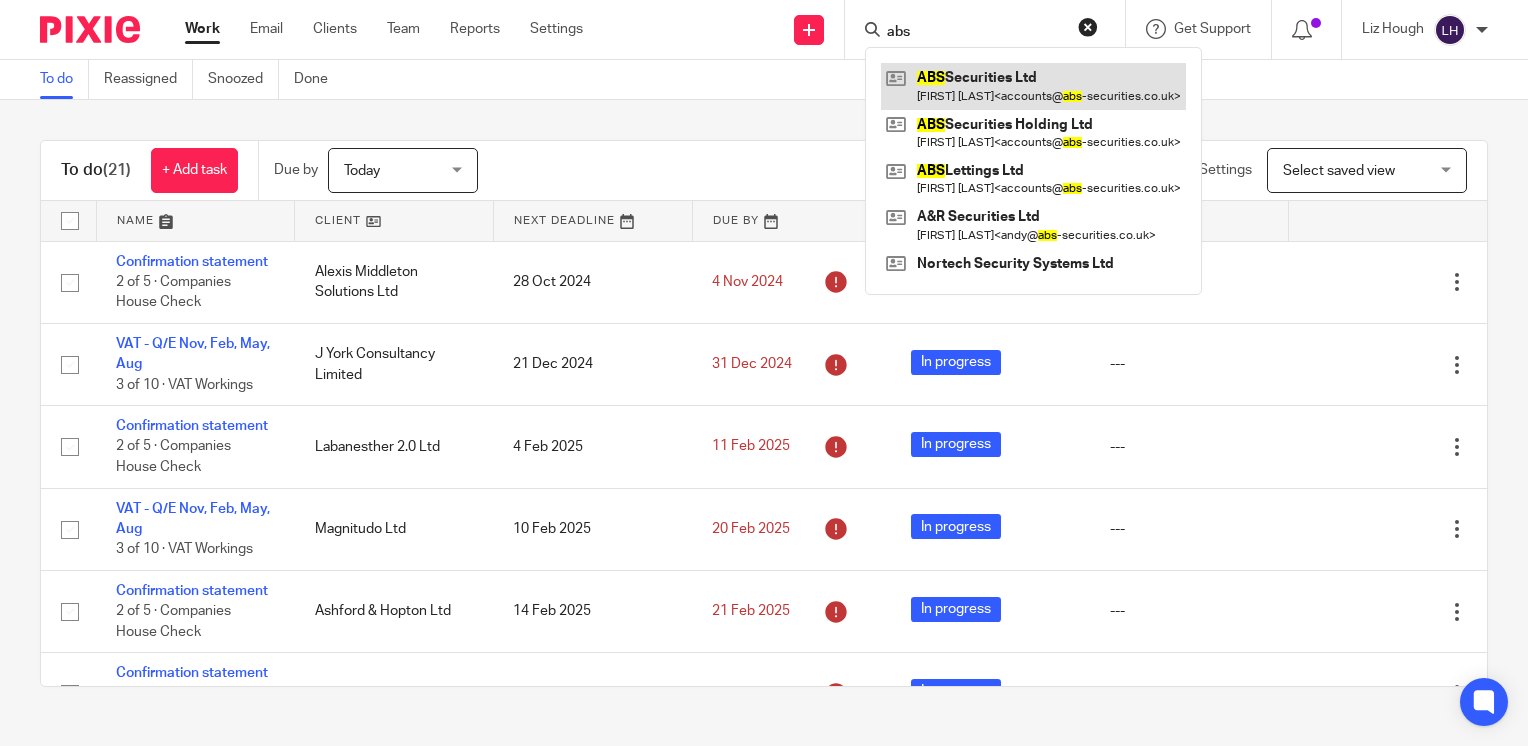 type on "abs" 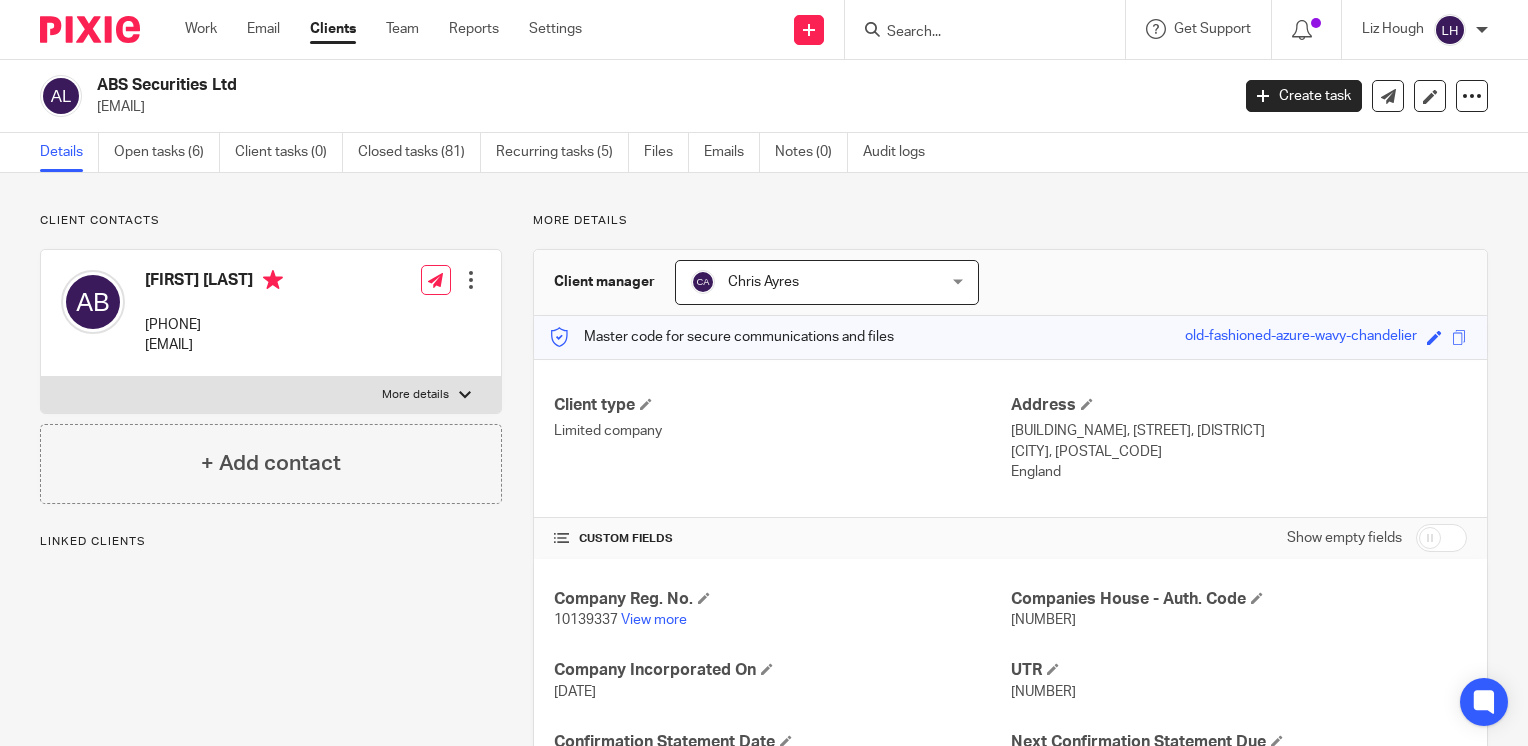 scroll, scrollTop: 0, scrollLeft: 0, axis: both 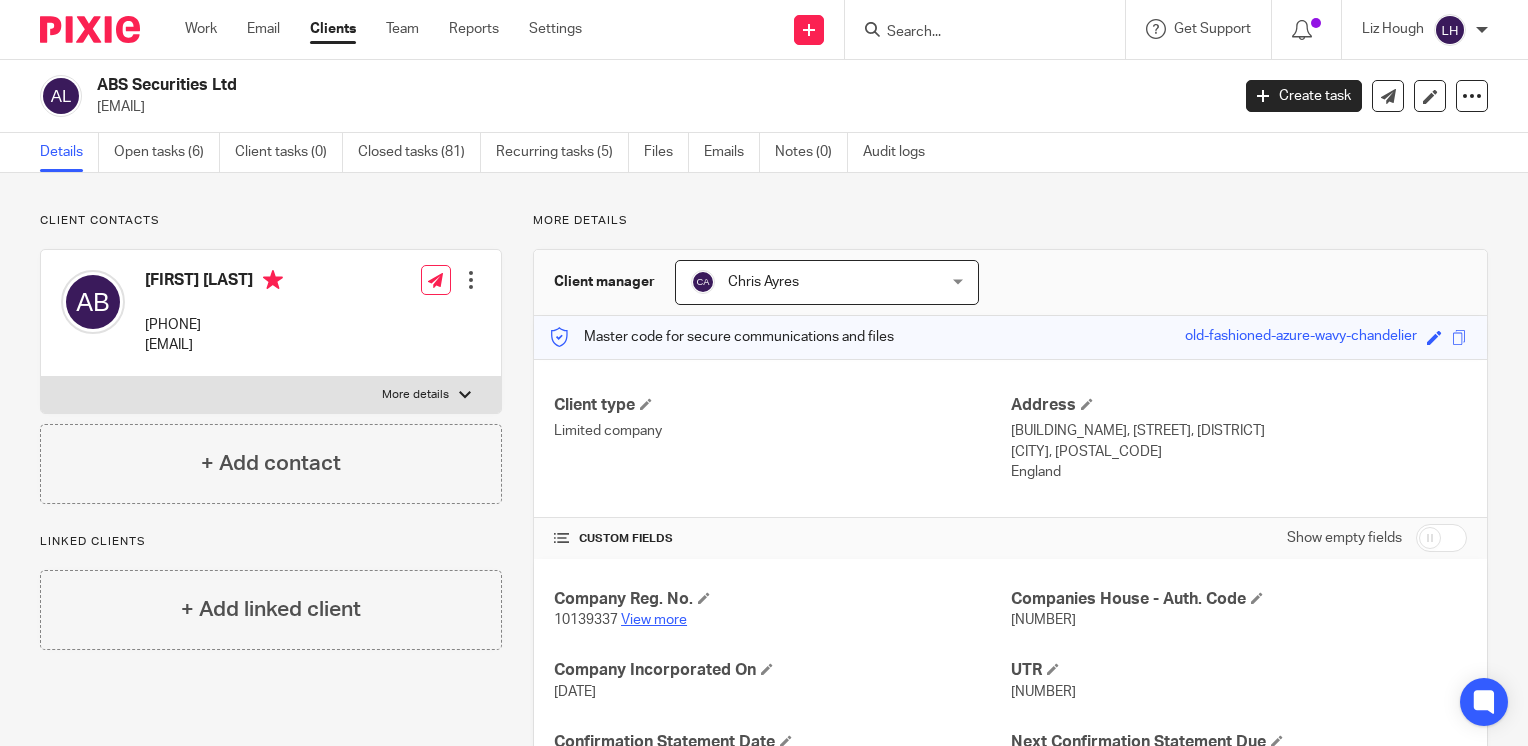 click on "View more" at bounding box center (654, 620) 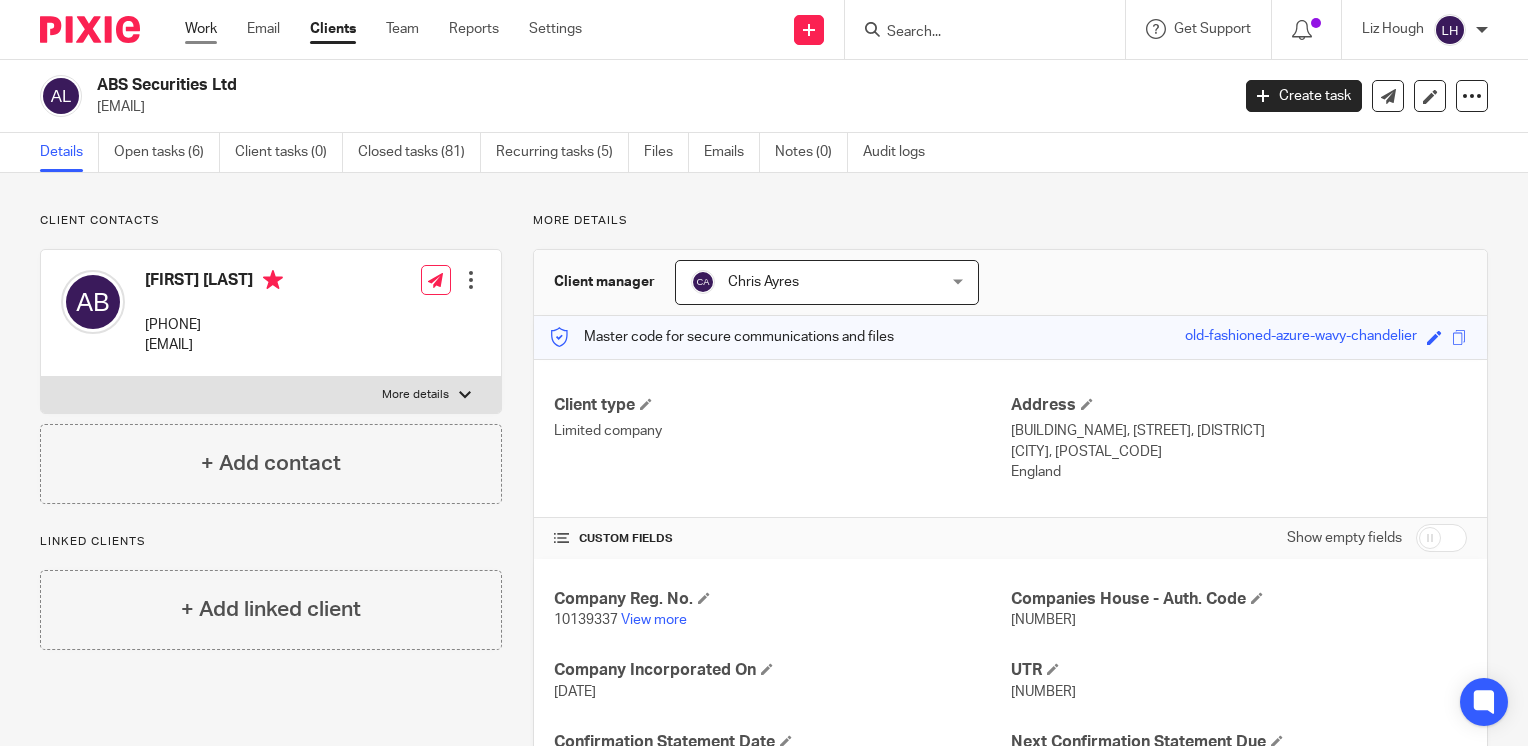 click on "Work" at bounding box center [201, 29] 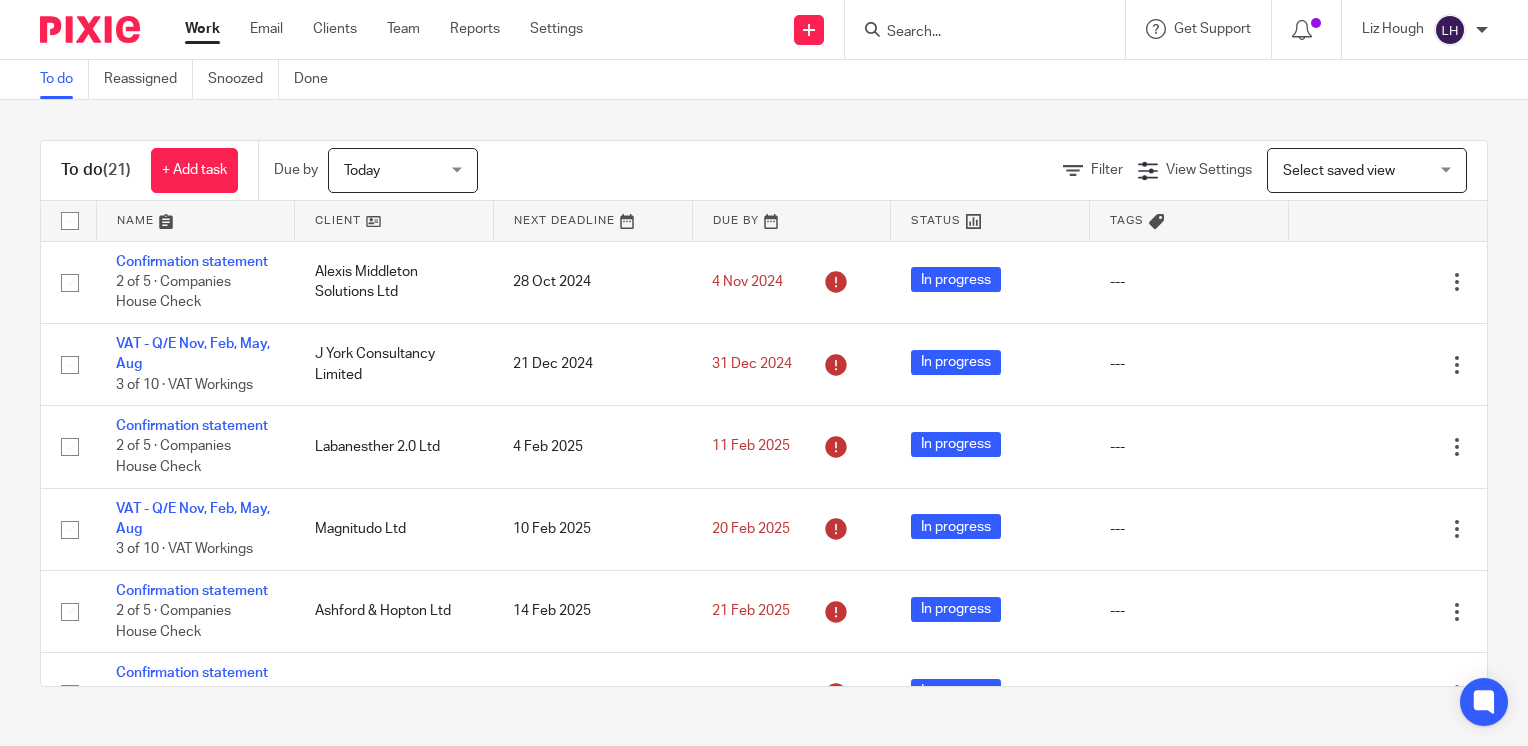 scroll, scrollTop: 0, scrollLeft: 0, axis: both 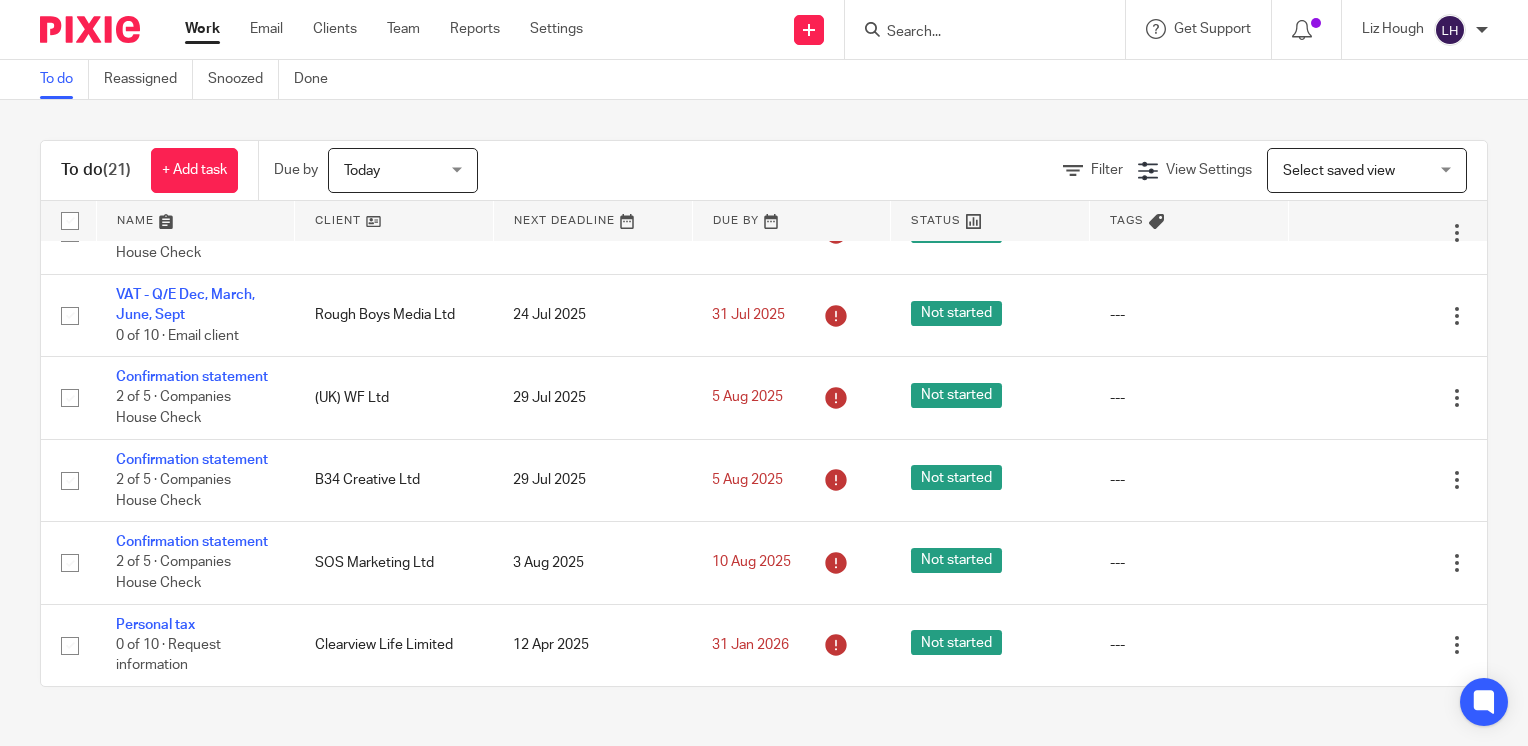 click on "To do
Reassigned
Snoozed
Done" at bounding box center [764, 80] 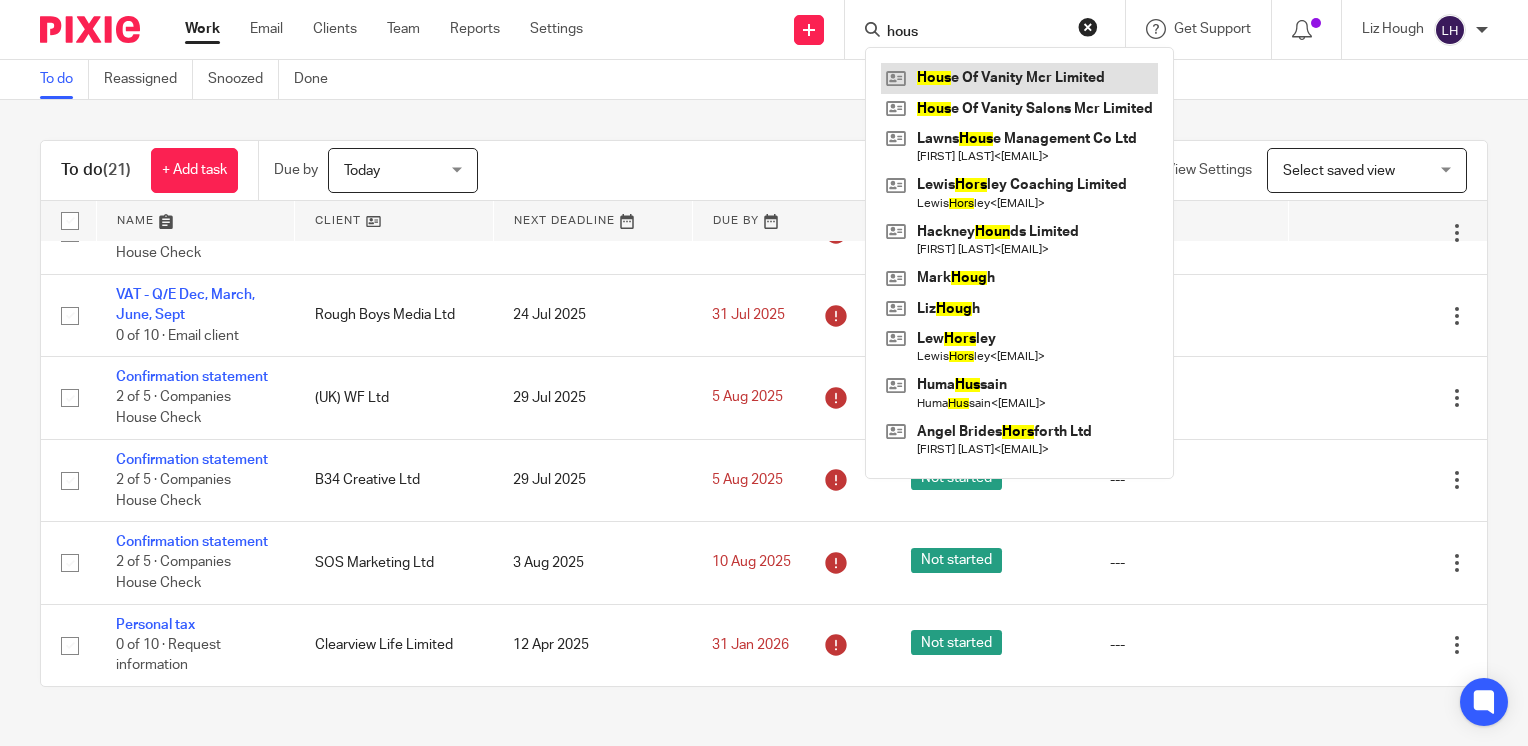 type on "hous" 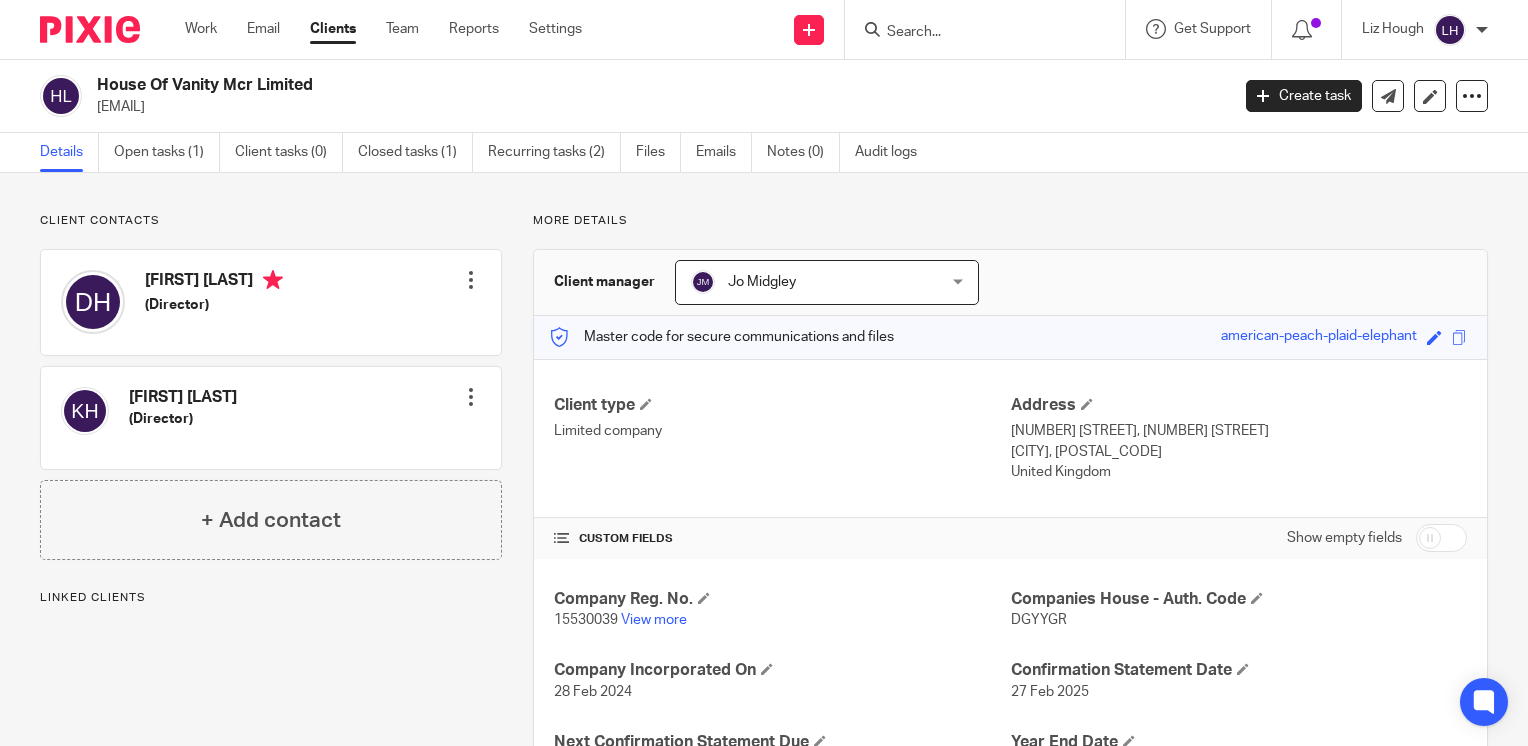 scroll, scrollTop: 0, scrollLeft: 0, axis: both 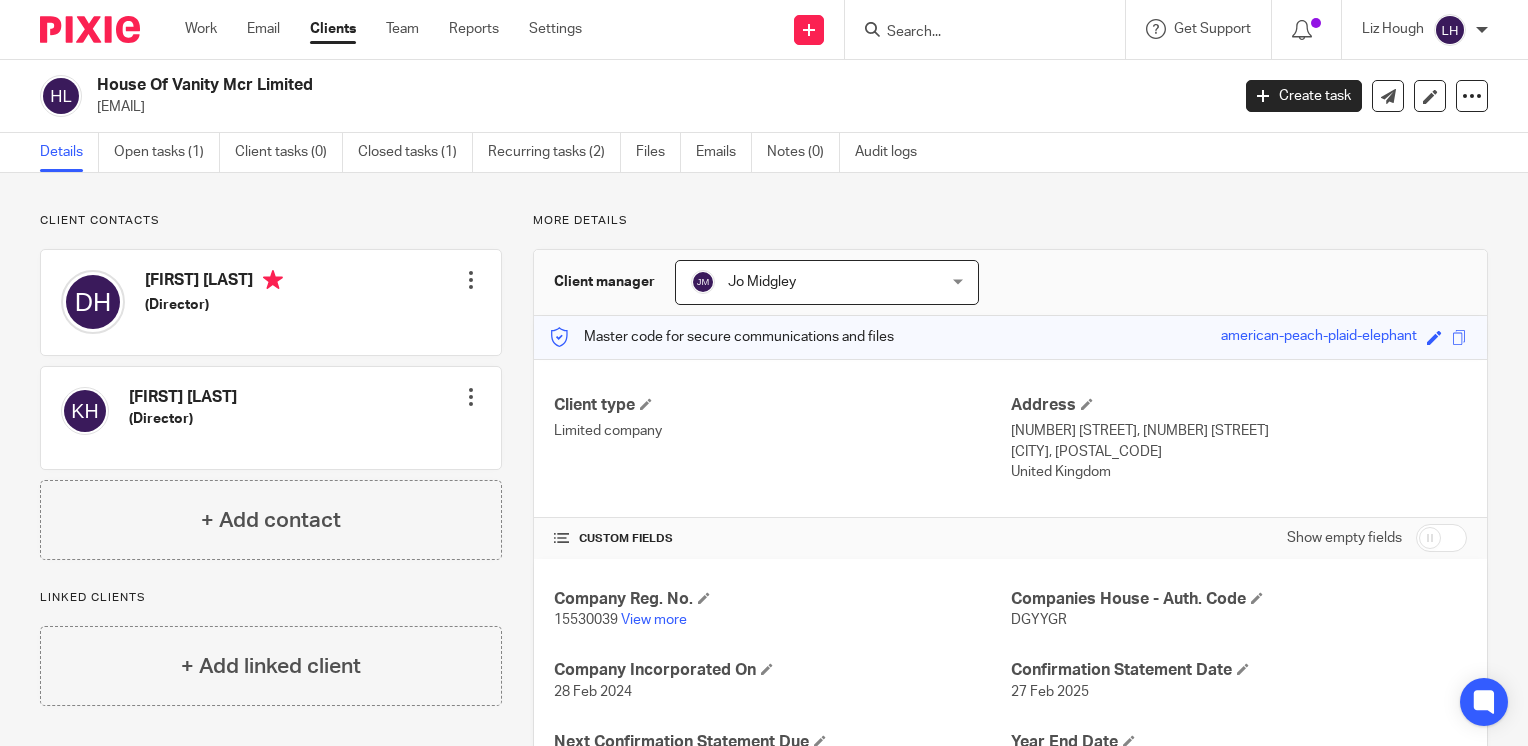 click on "Details
Open tasks (1)
Client tasks (0)
Closed tasks (1)
Recurring tasks (2)
Files
Emails
Notes (0)
Audit logs" at bounding box center [764, 153] 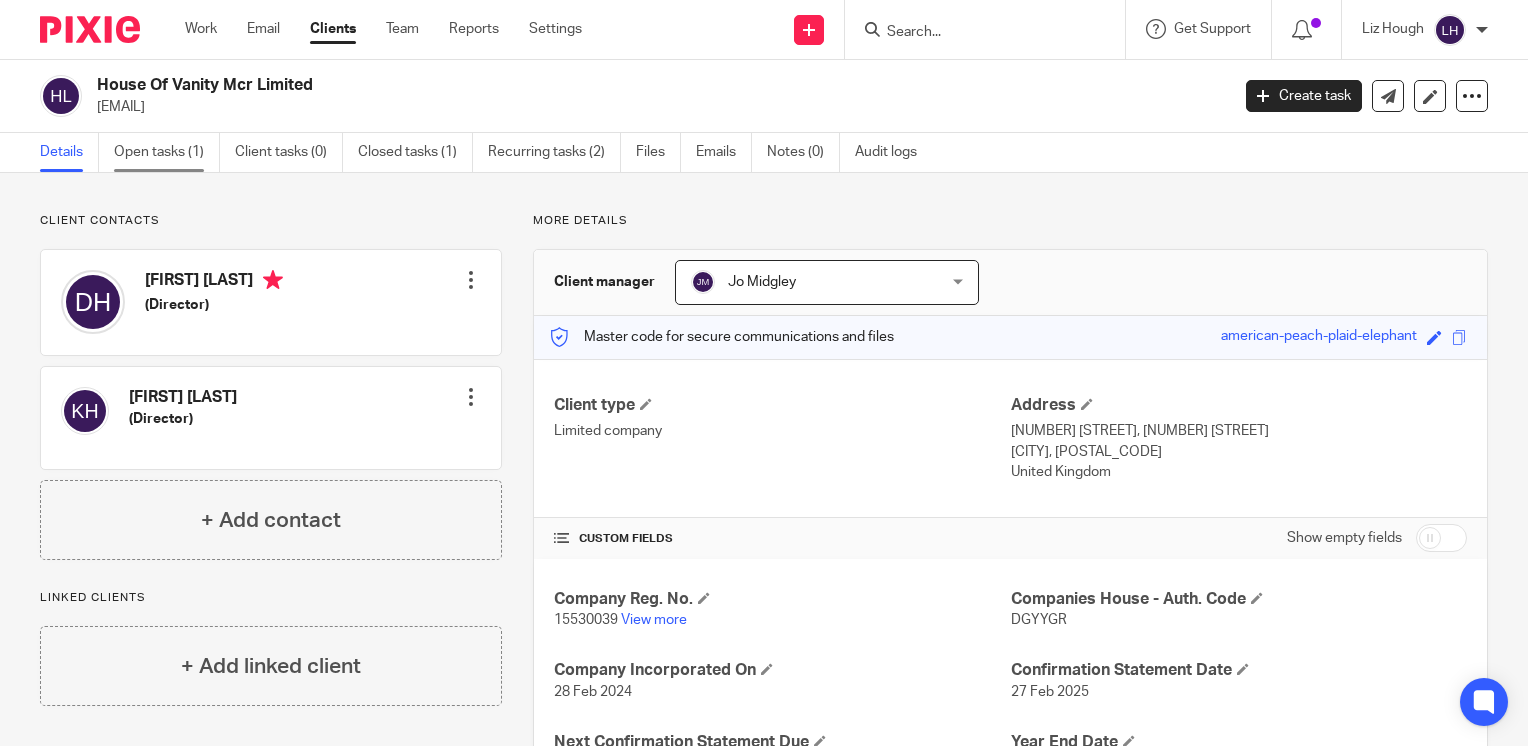 click on "Open tasks (1)" at bounding box center (167, 152) 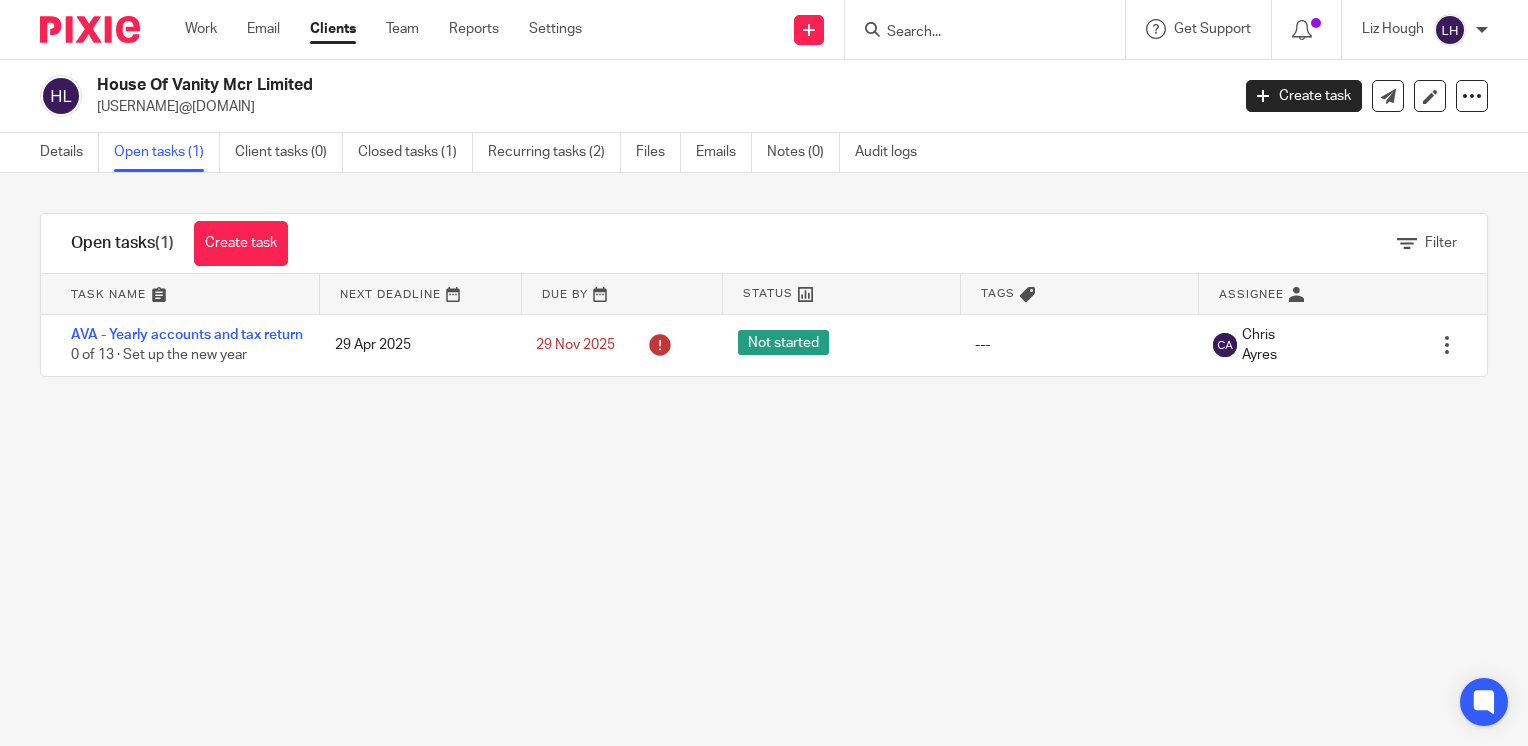 scroll, scrollTop: 0, scrollLeft: 0, axis: both 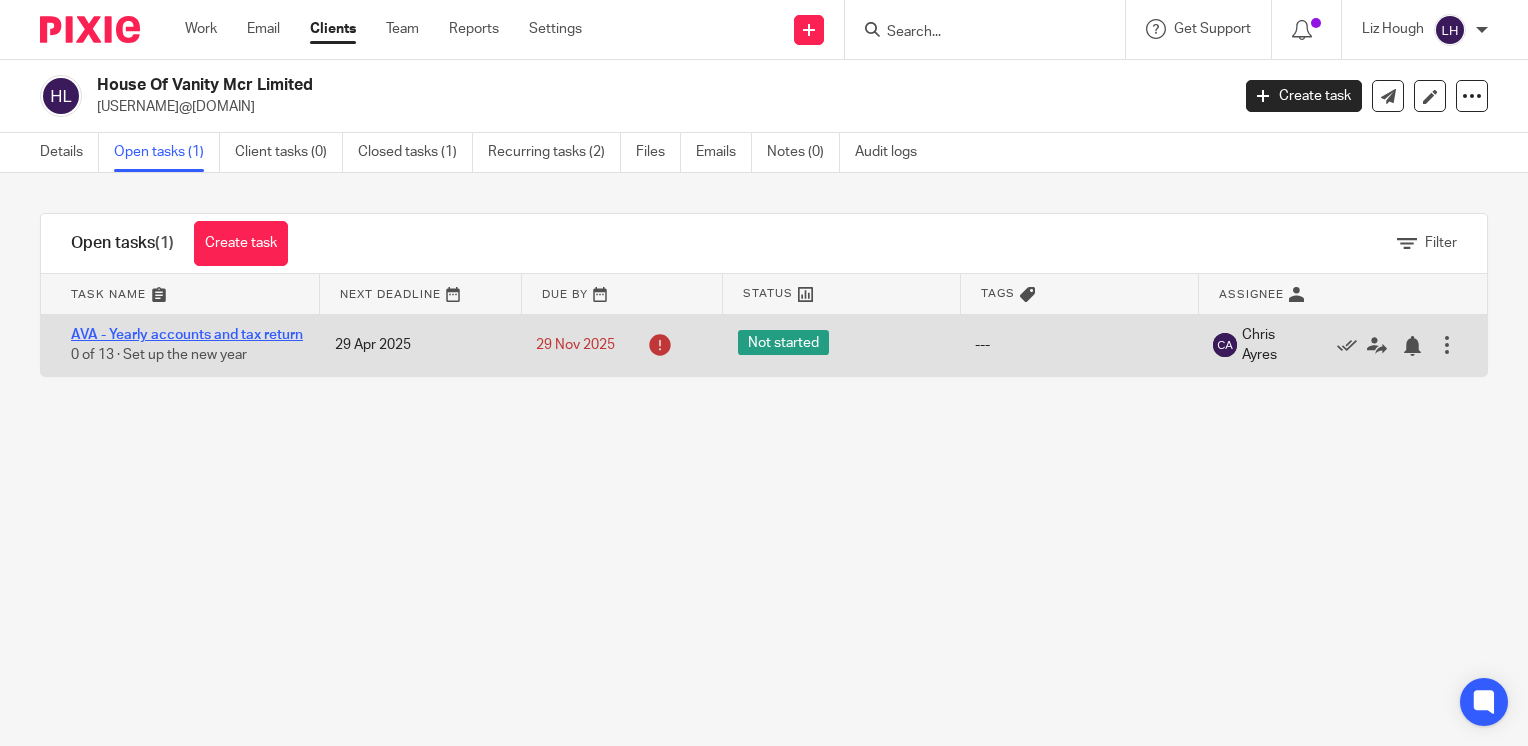 click on "AVA - Yearly accounts and tax return" at bounding box center [187, 335] 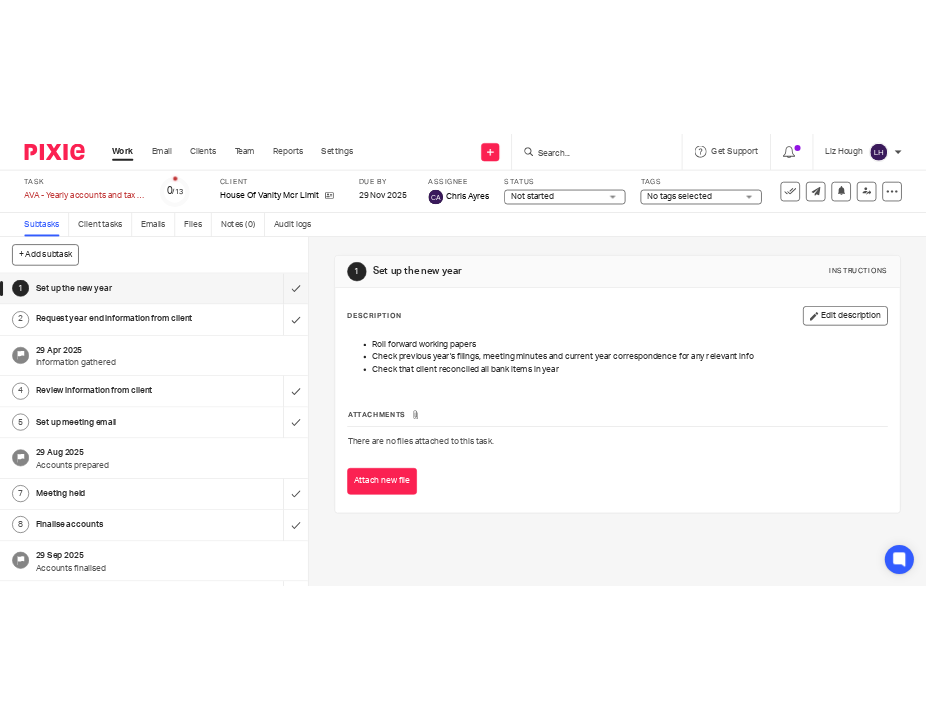scroll, scrollTop: 0, scrollLeft: 0, axis: both 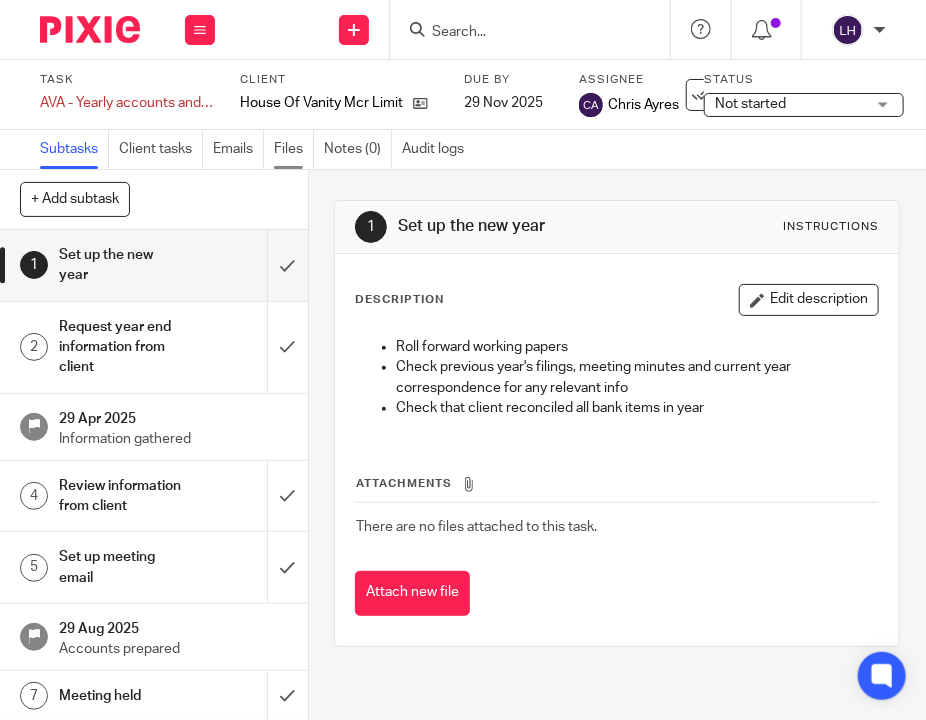 click on "Files" at bounding box center [294, 149] 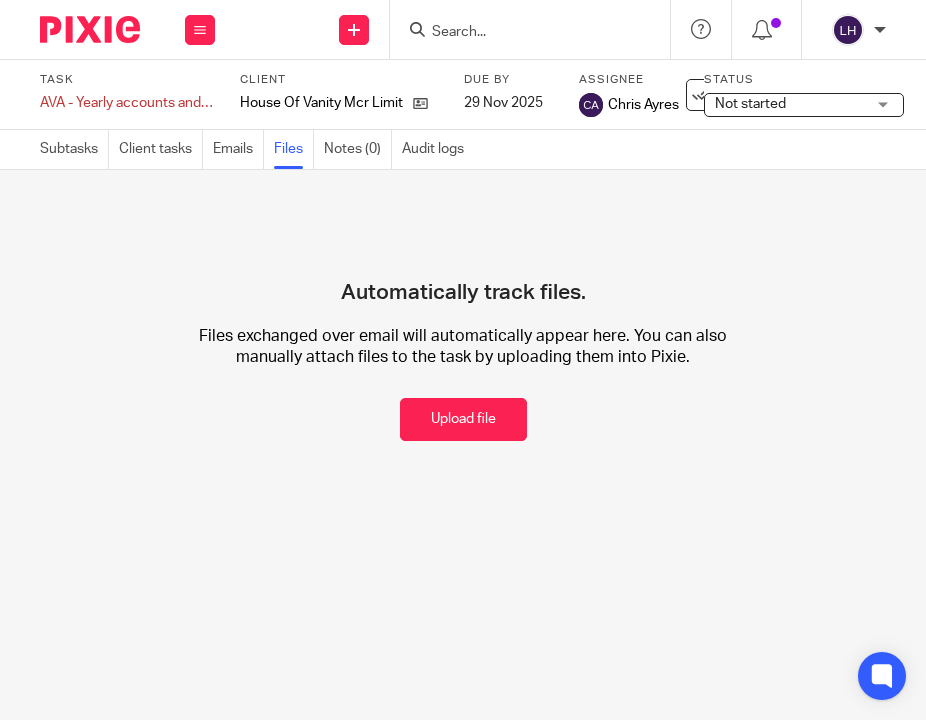 scroll, scrollTop: 0, scrollLeft: 0, axis: both 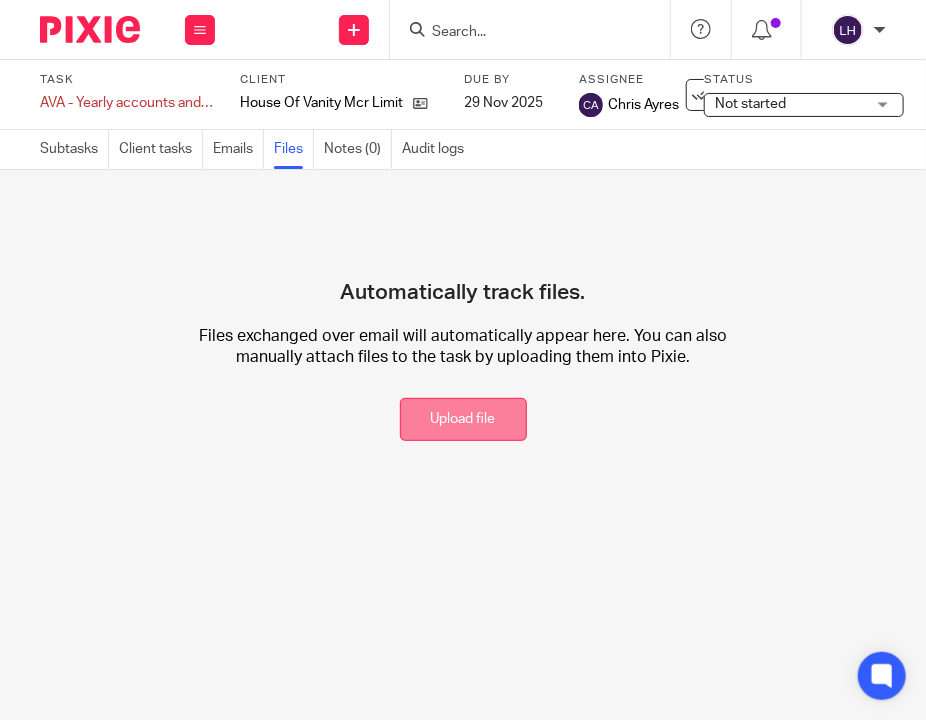 click on "Upload file" at bounding box center (463, 419) 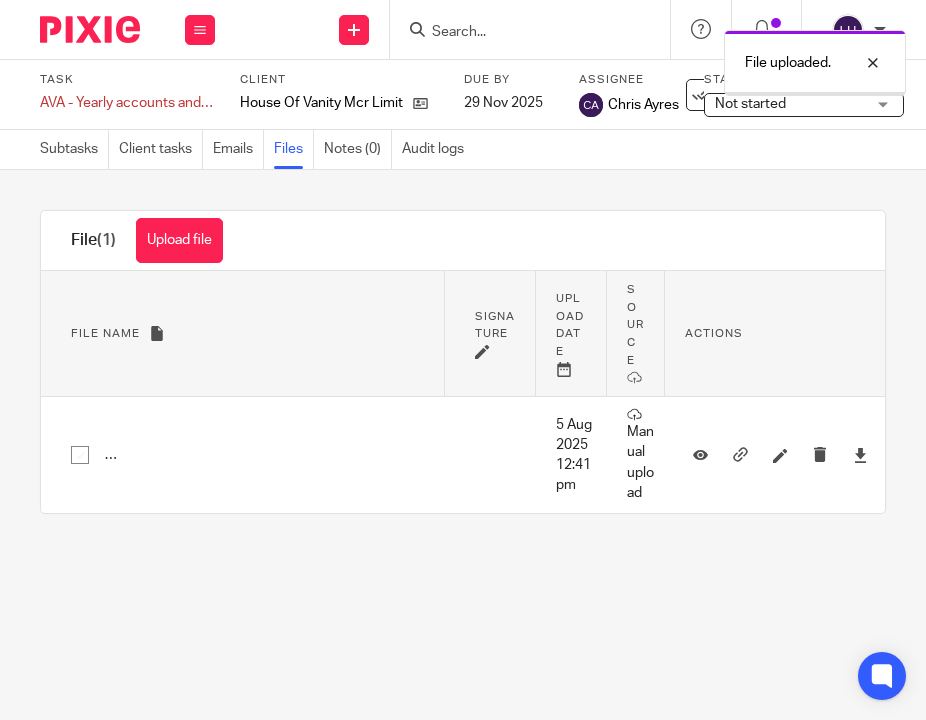 scroll, scrollTop: 0, scrollLeft: 0, axis: both 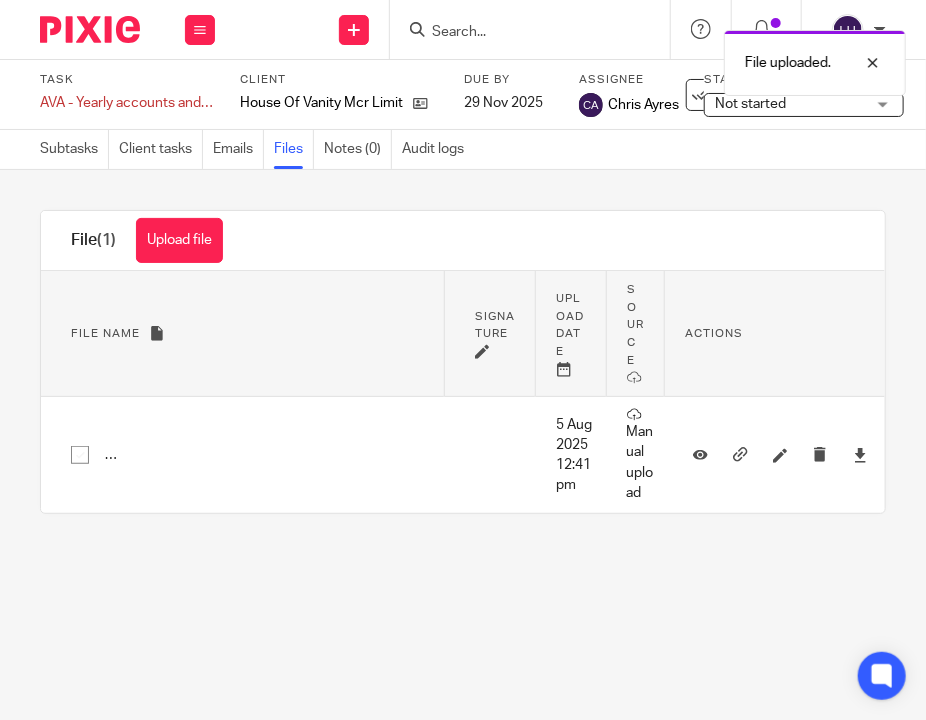 click on "File uploaded." at bounding box center (684, 58) 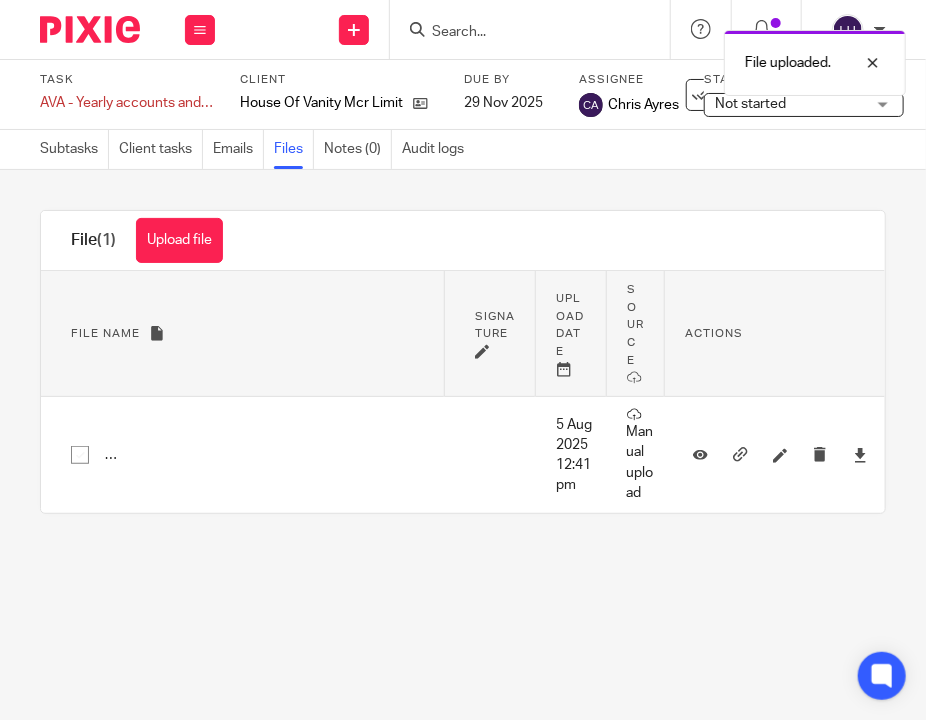 click at bounding box center (520, 33) 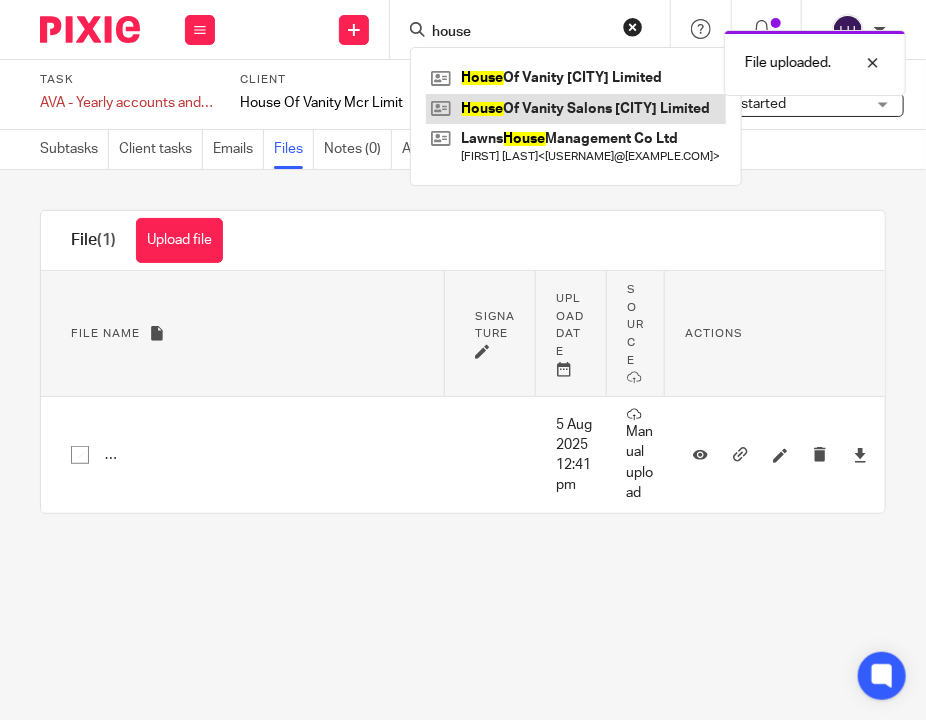 type on "house" 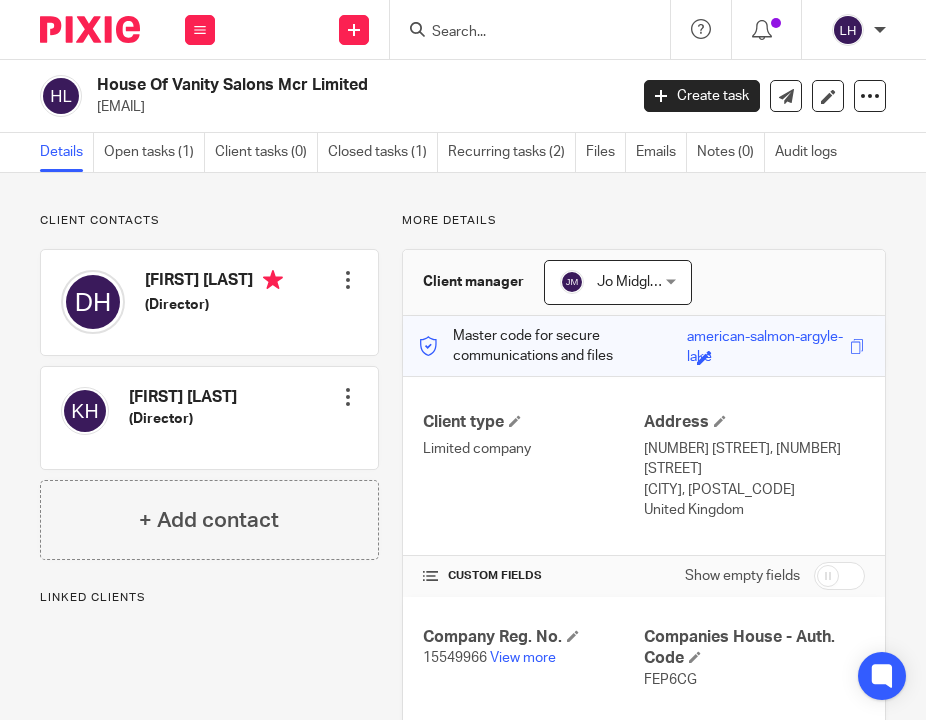scroll, scrollTop: 0, scrollLeft: 0, axis: both 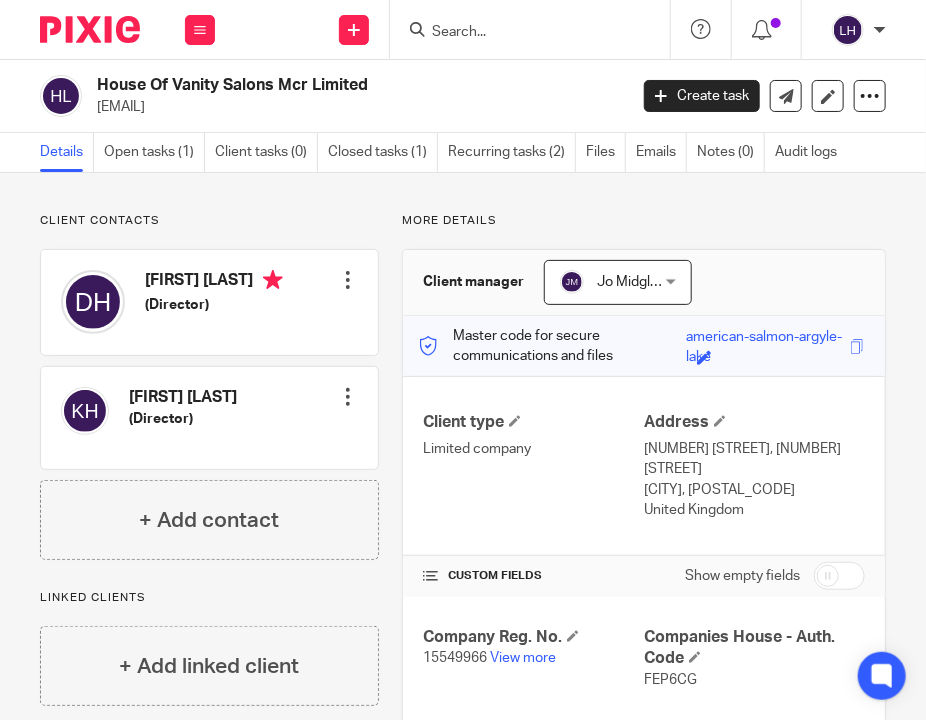 click on "[EMAIL]" at bounding box center [355, 107] 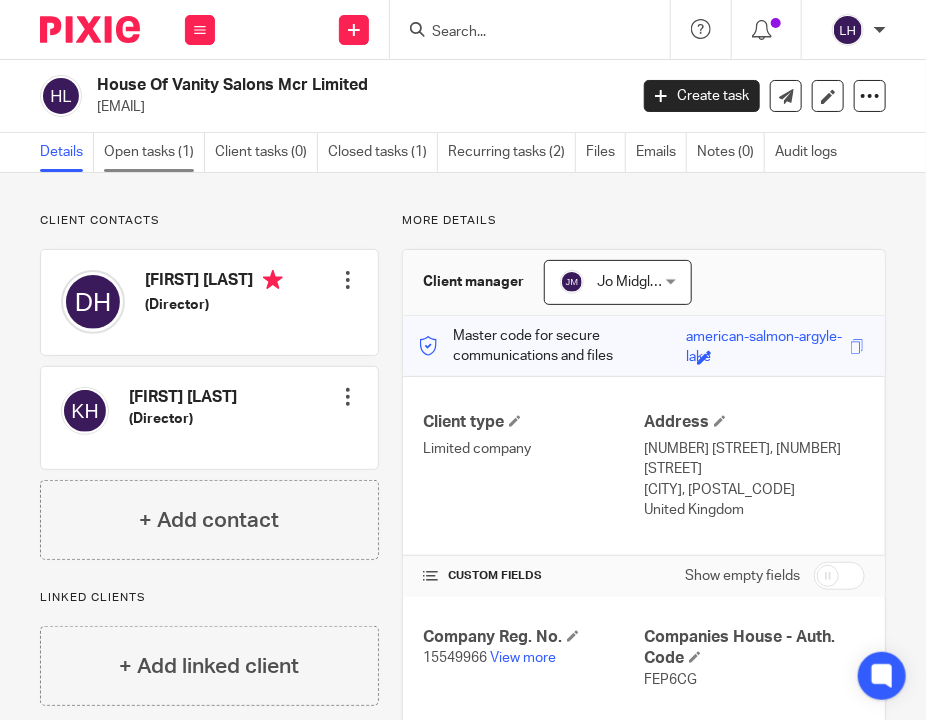click on "Open tasks (1)" at bounding box center [154, 152] 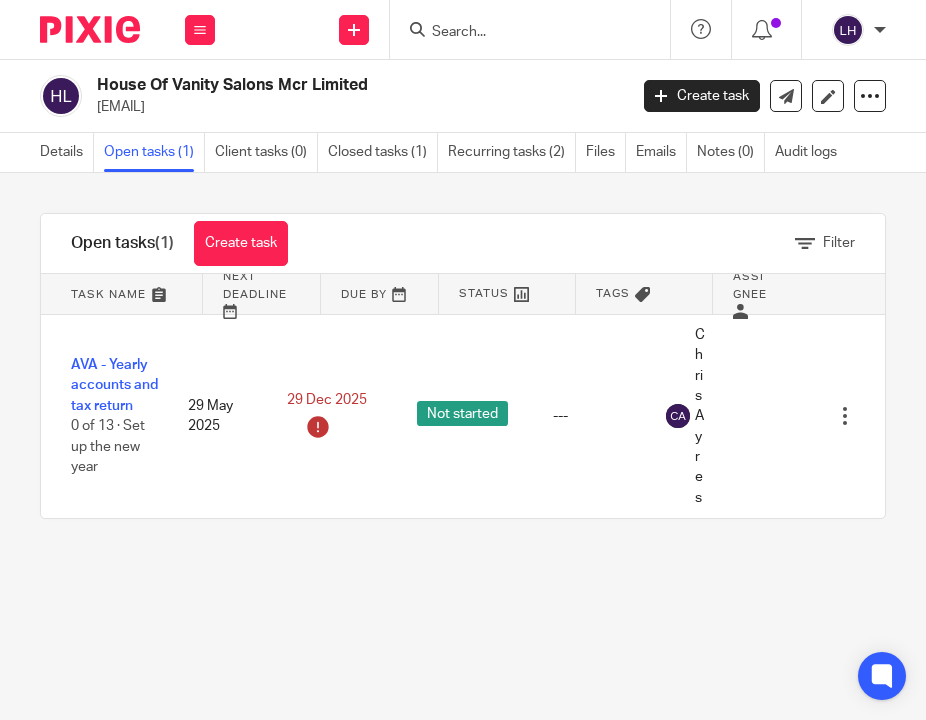 scroll, scrollTop: 0, scrollLeft: 0, axis: both 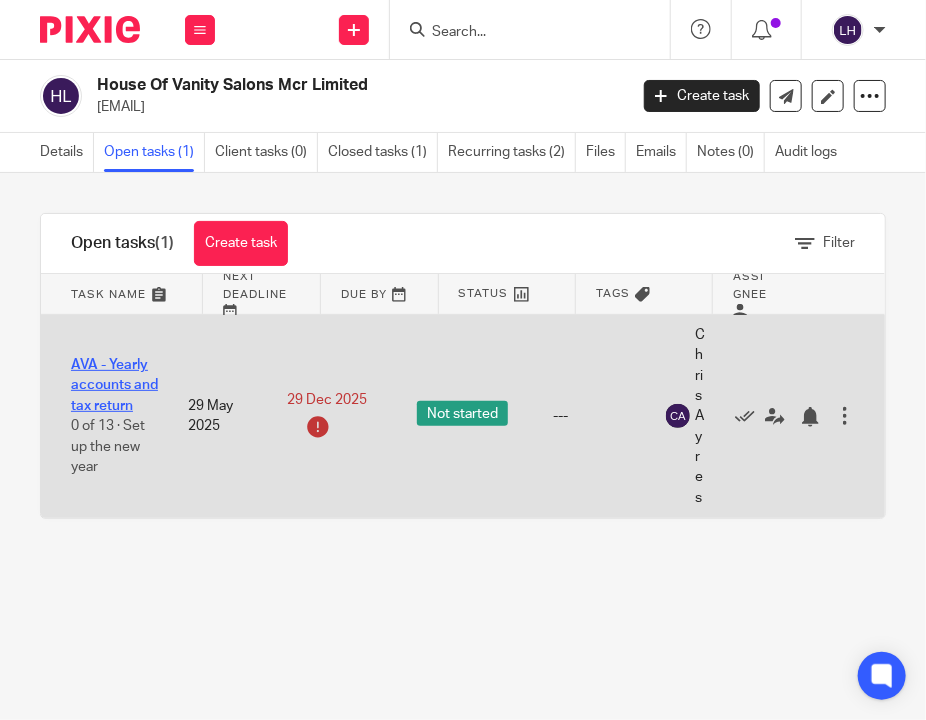 click on "AVA - Yearly accounts and tax return" at bounding box center (114, 385) 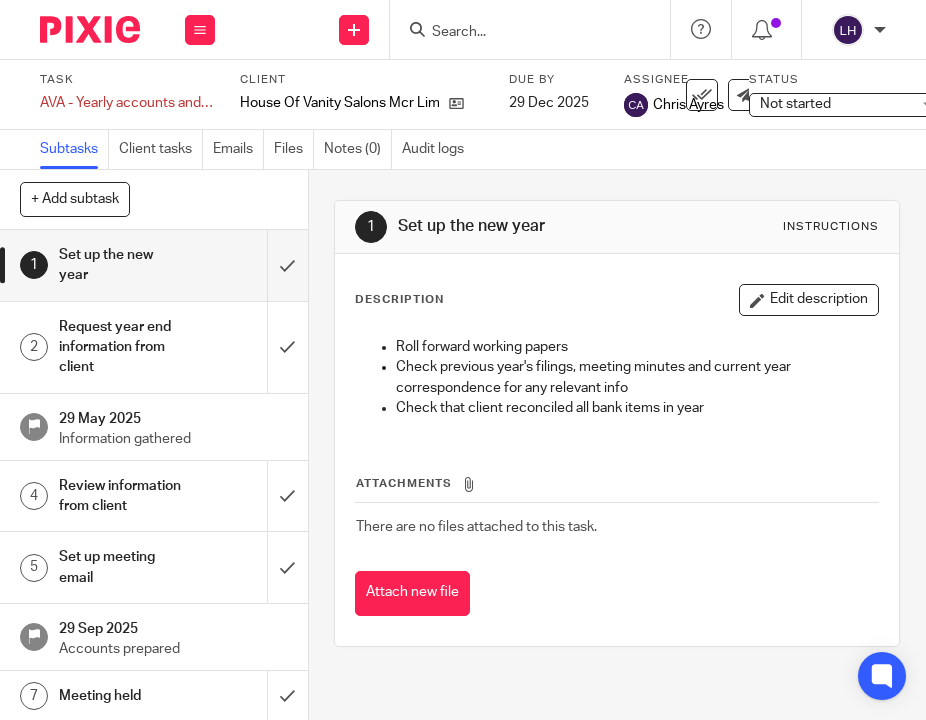 scroll, scrollTop: 0, scrollLeft: 0, axis: both 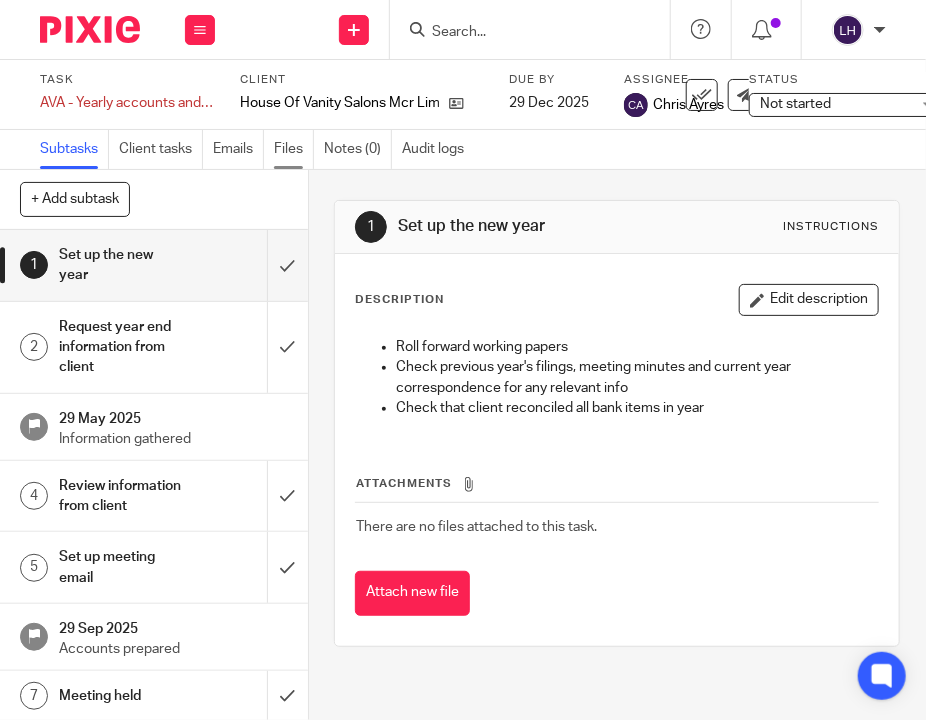 click on "Files" at bounding box center (294, 149) 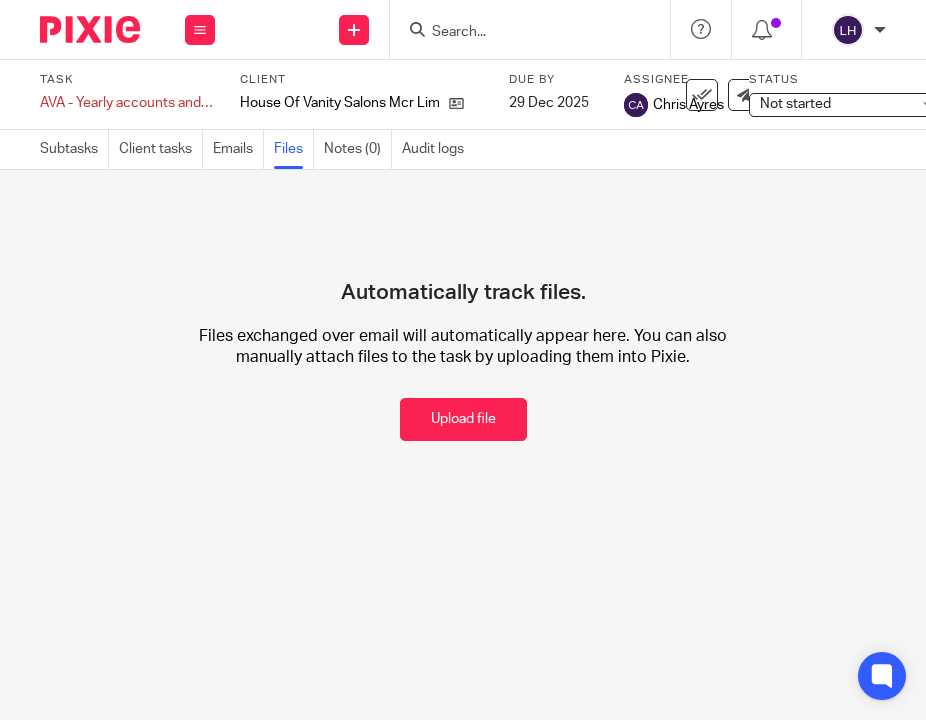 scroll, scrollTop: 0, scrollLeft: 0, axis: both 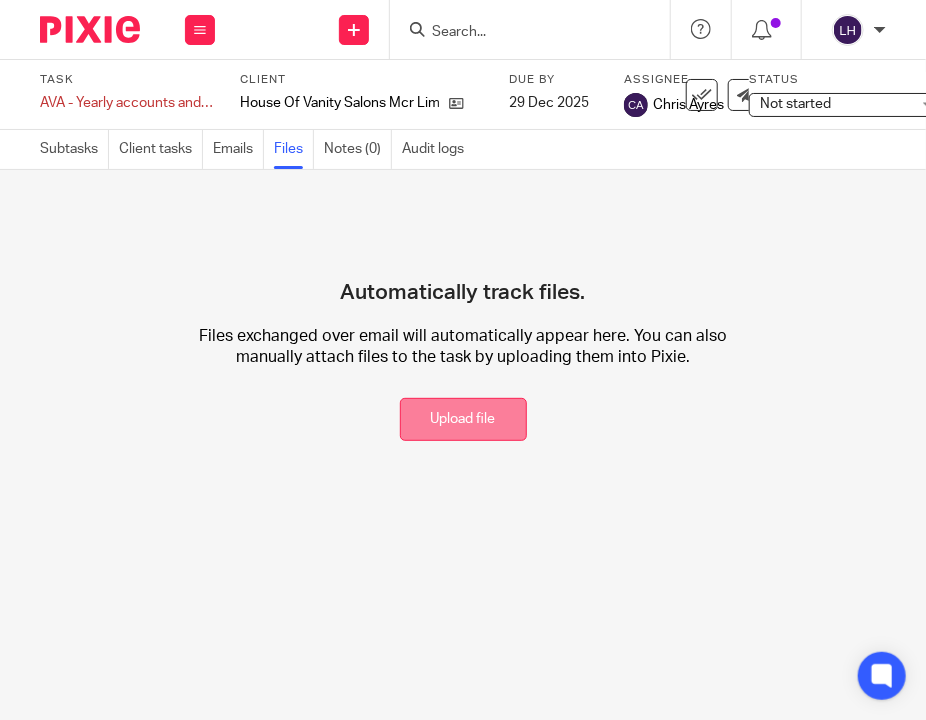 click on "Upload file" at bounding box center (463, 419) 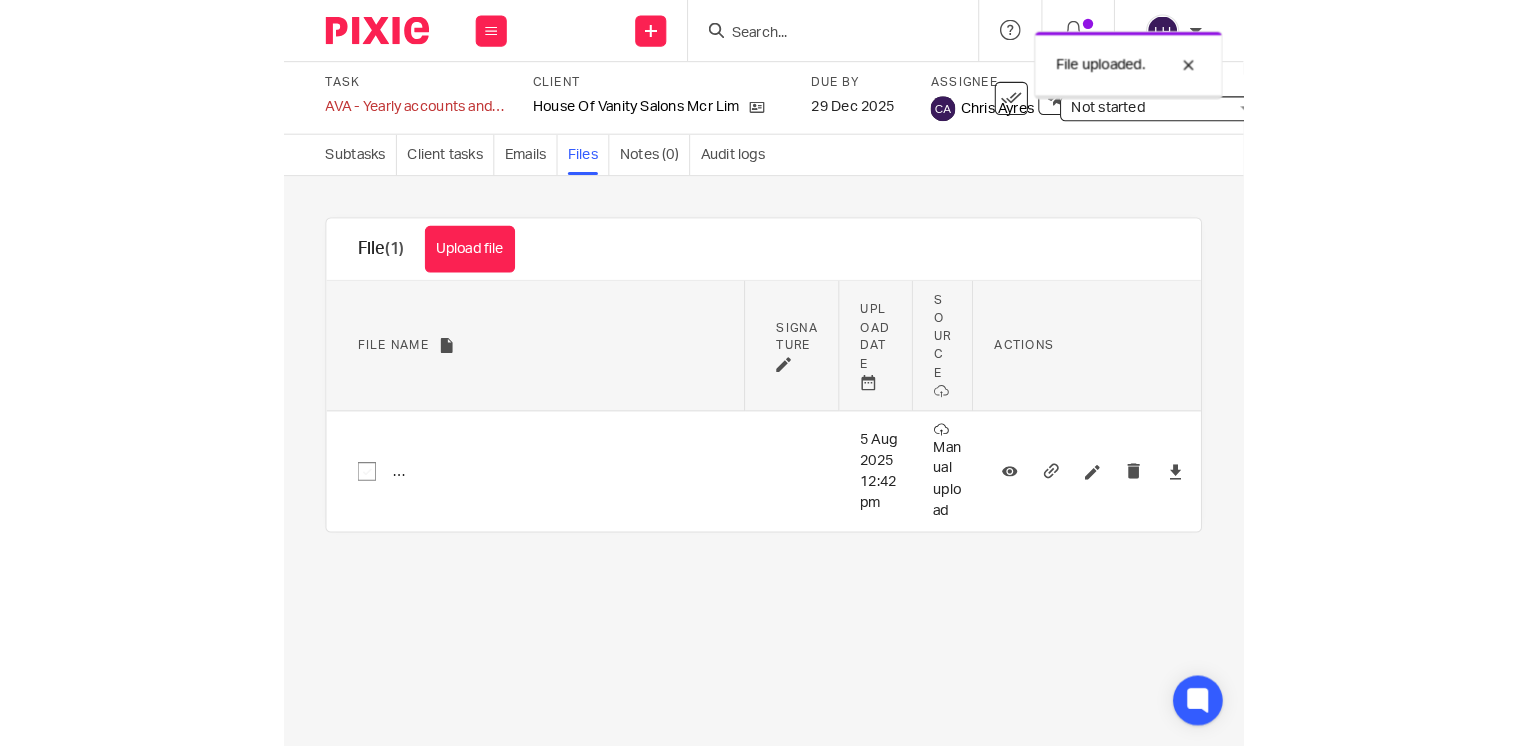 scroll, scrollTop: 0, scrollLeft: 0, axis: both 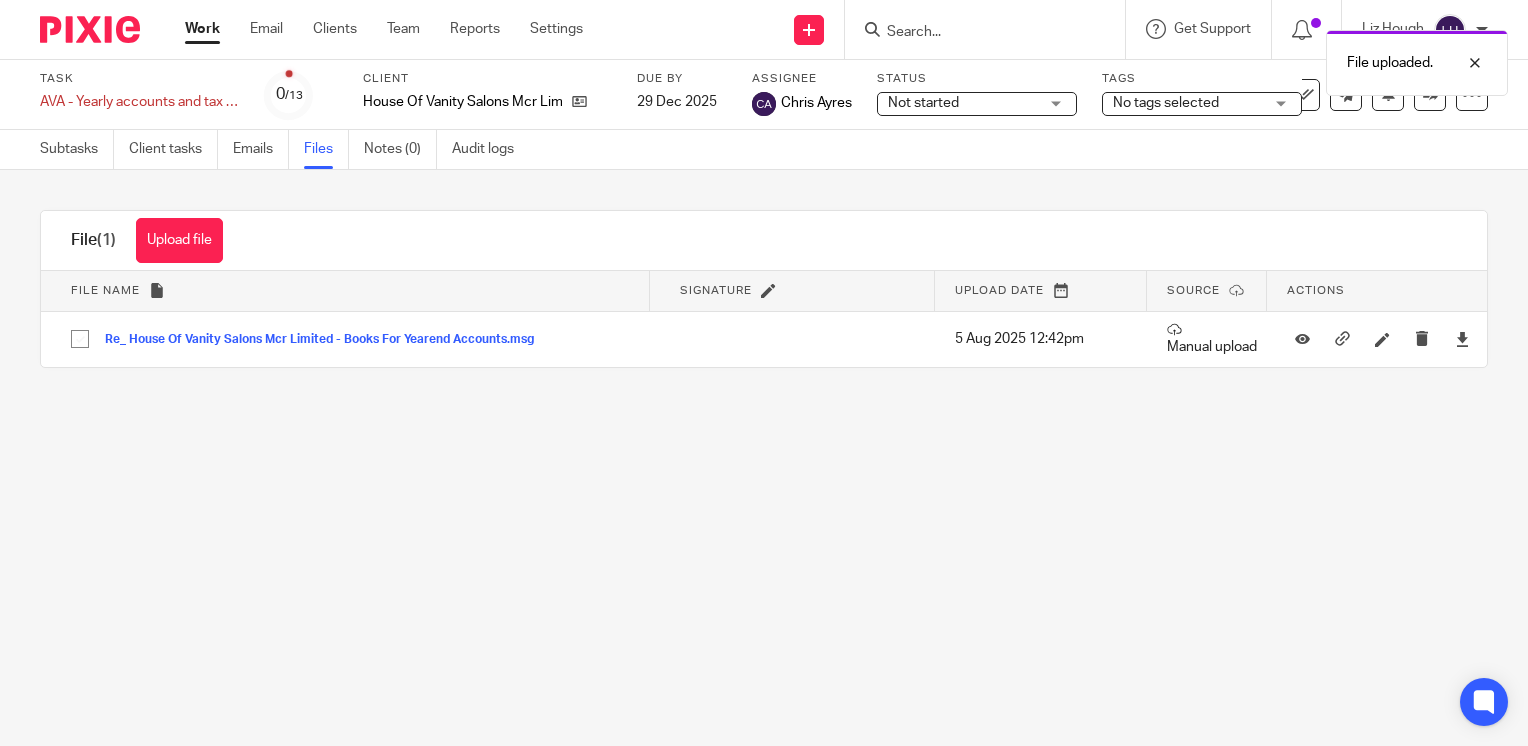 click on "Work" at bounding box center [202, 29] 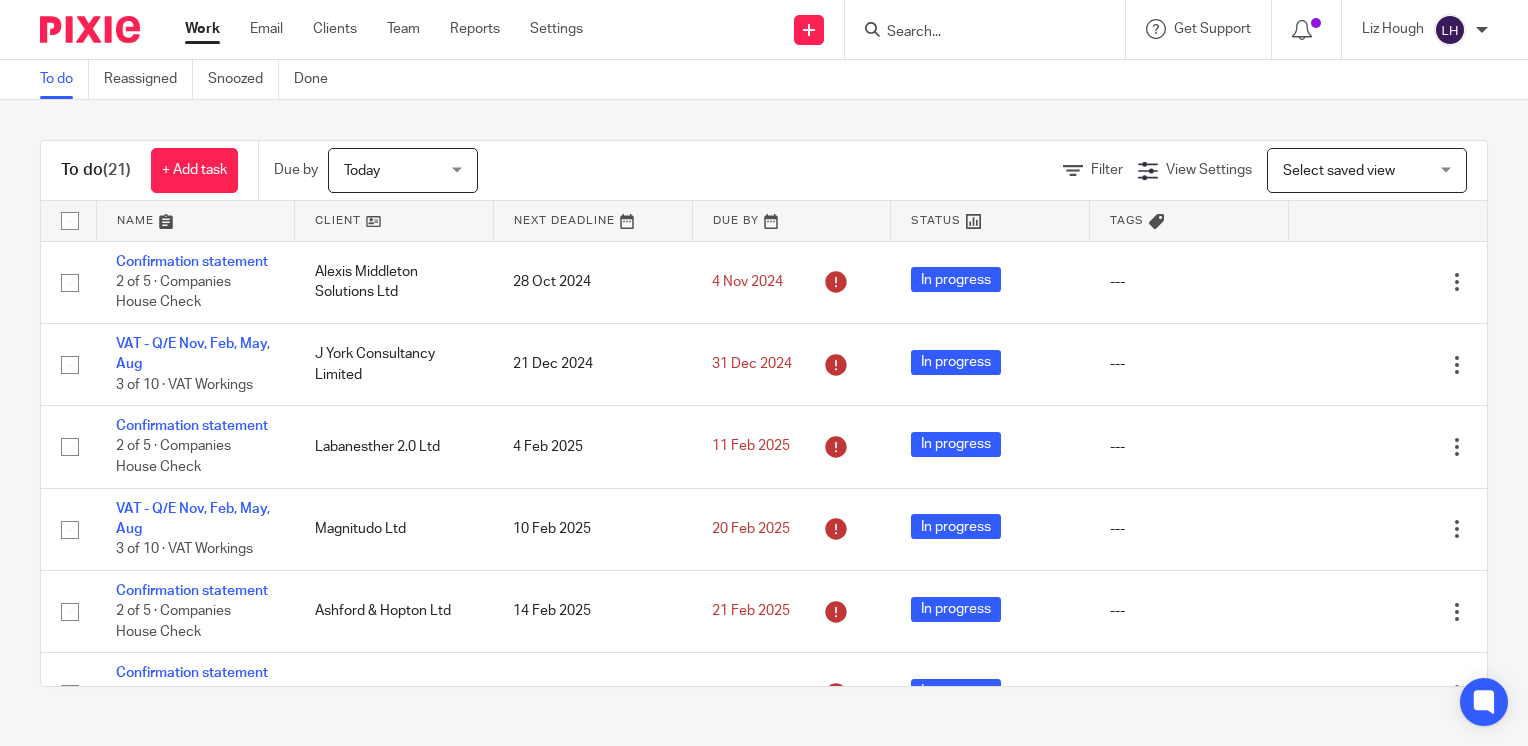 scroll, scrollTop: 0, scrollLeft: 0, axis: both 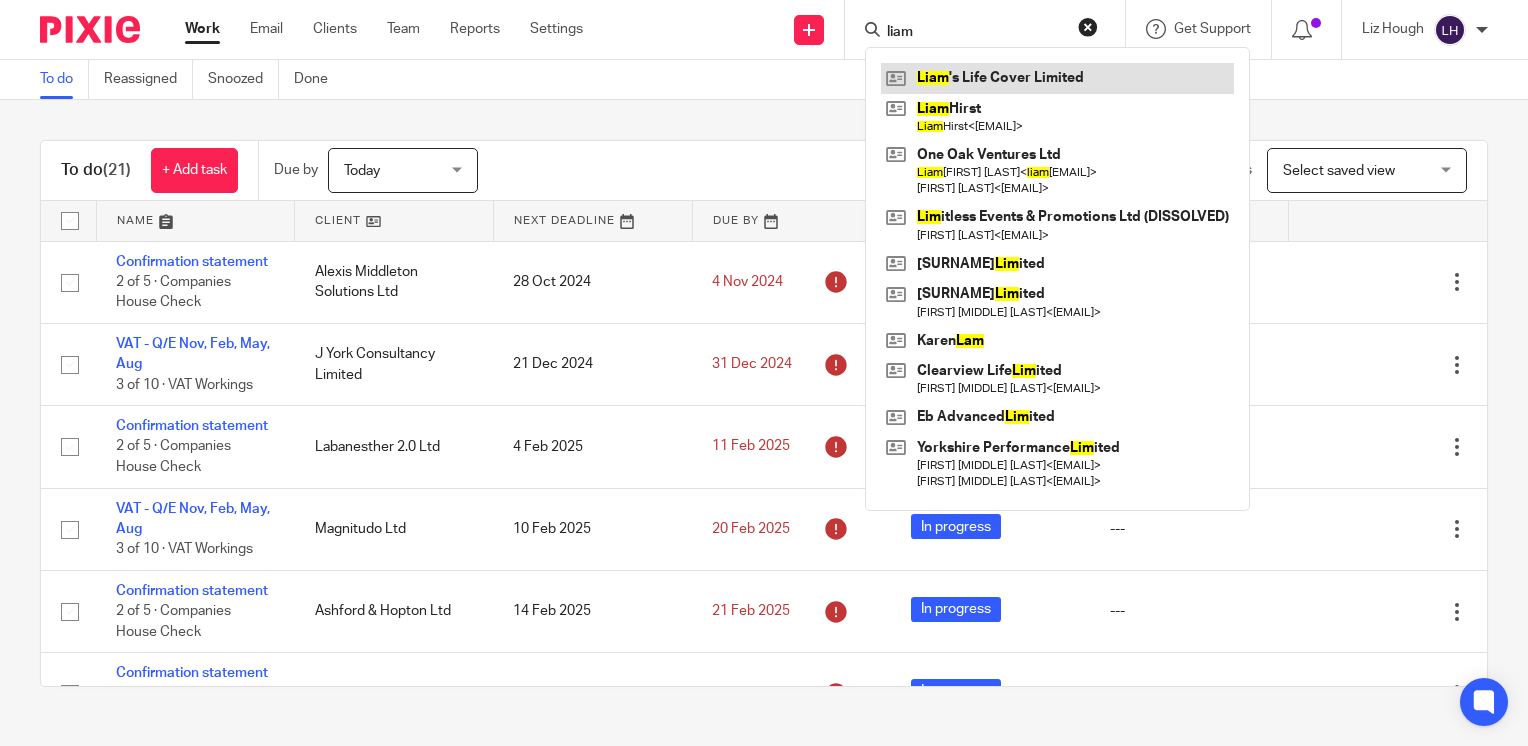 type on "liam" 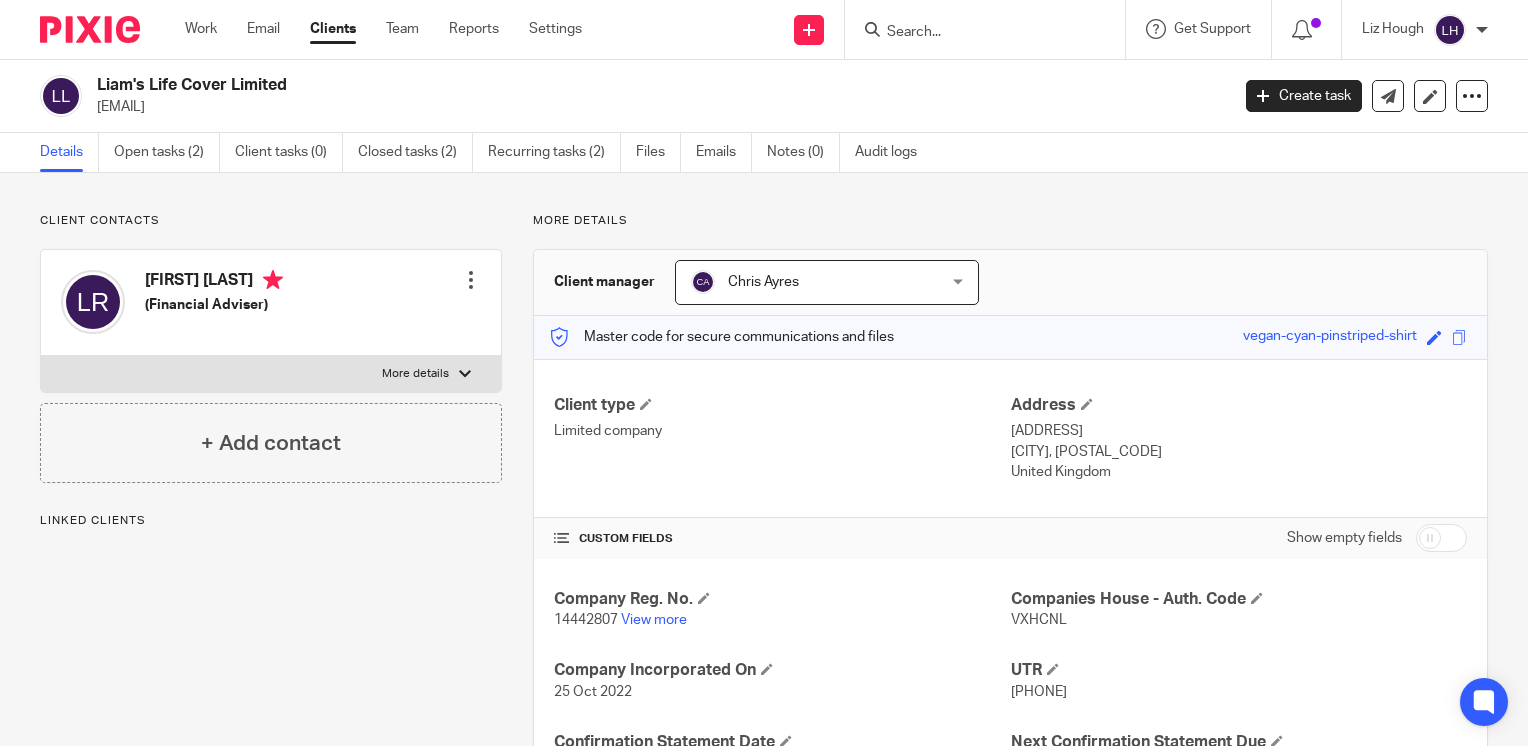 scroll, scrollTop: 0, scrollLeft: 0, axis: both 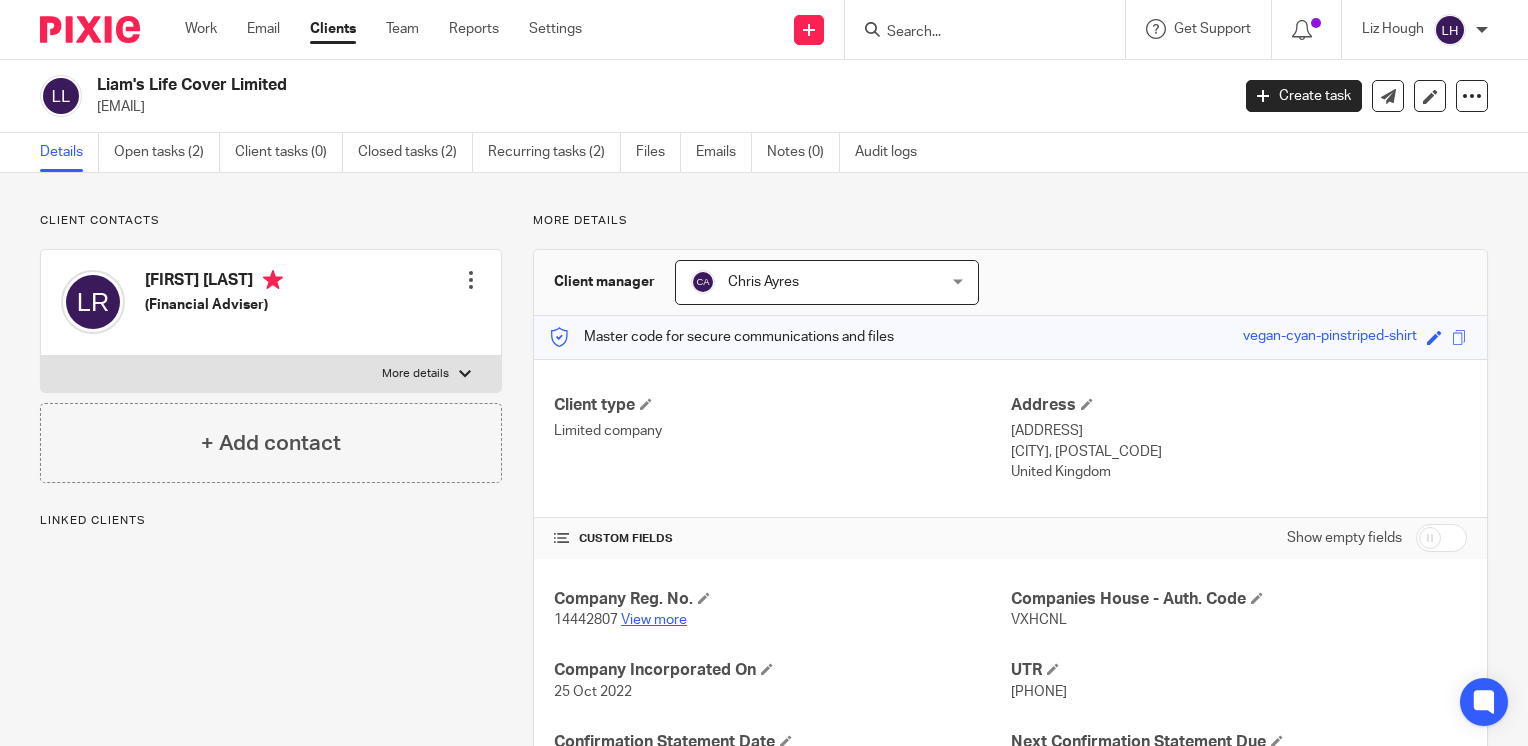 click on "View more" at bounding box center (654, 620) 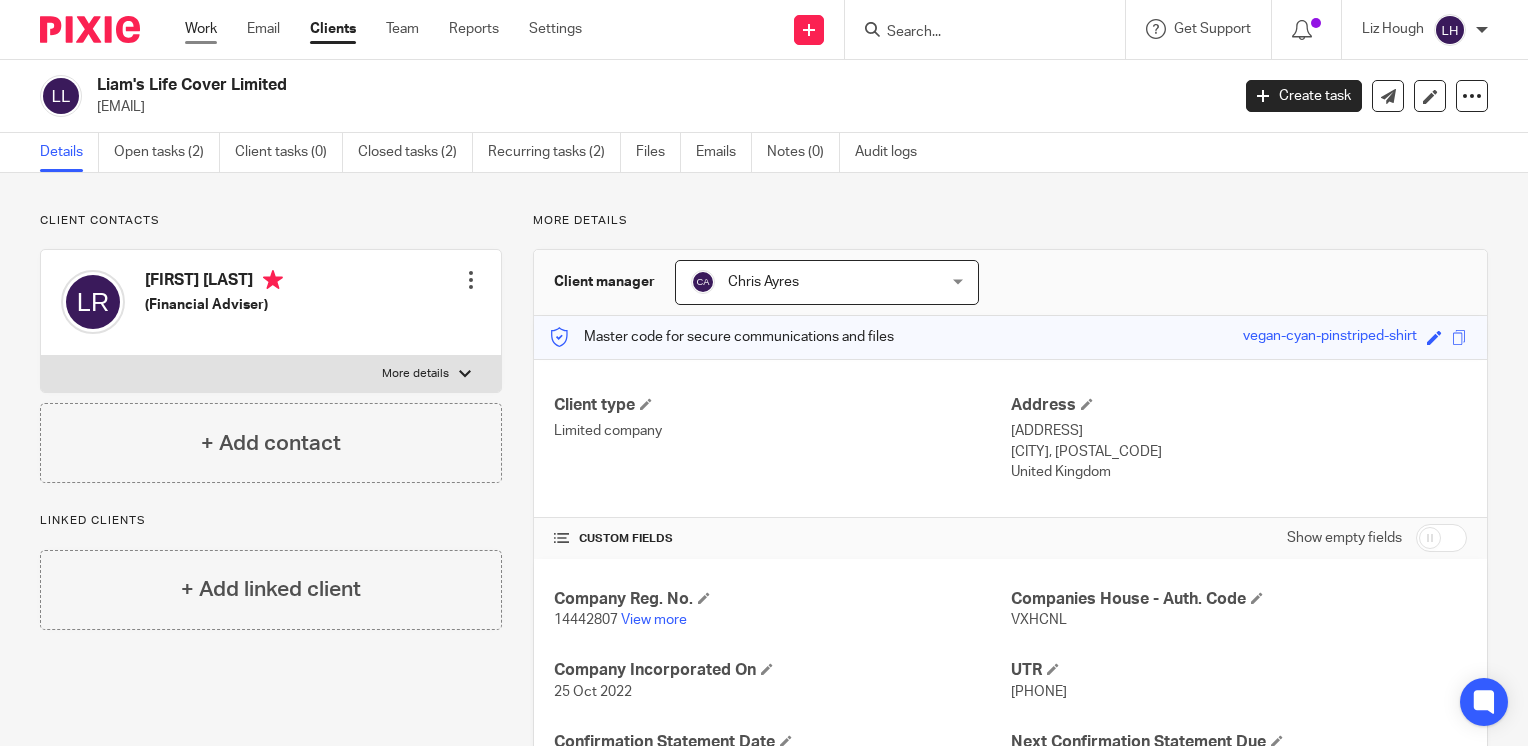 click on "Work" at bounding box center (201, 29) 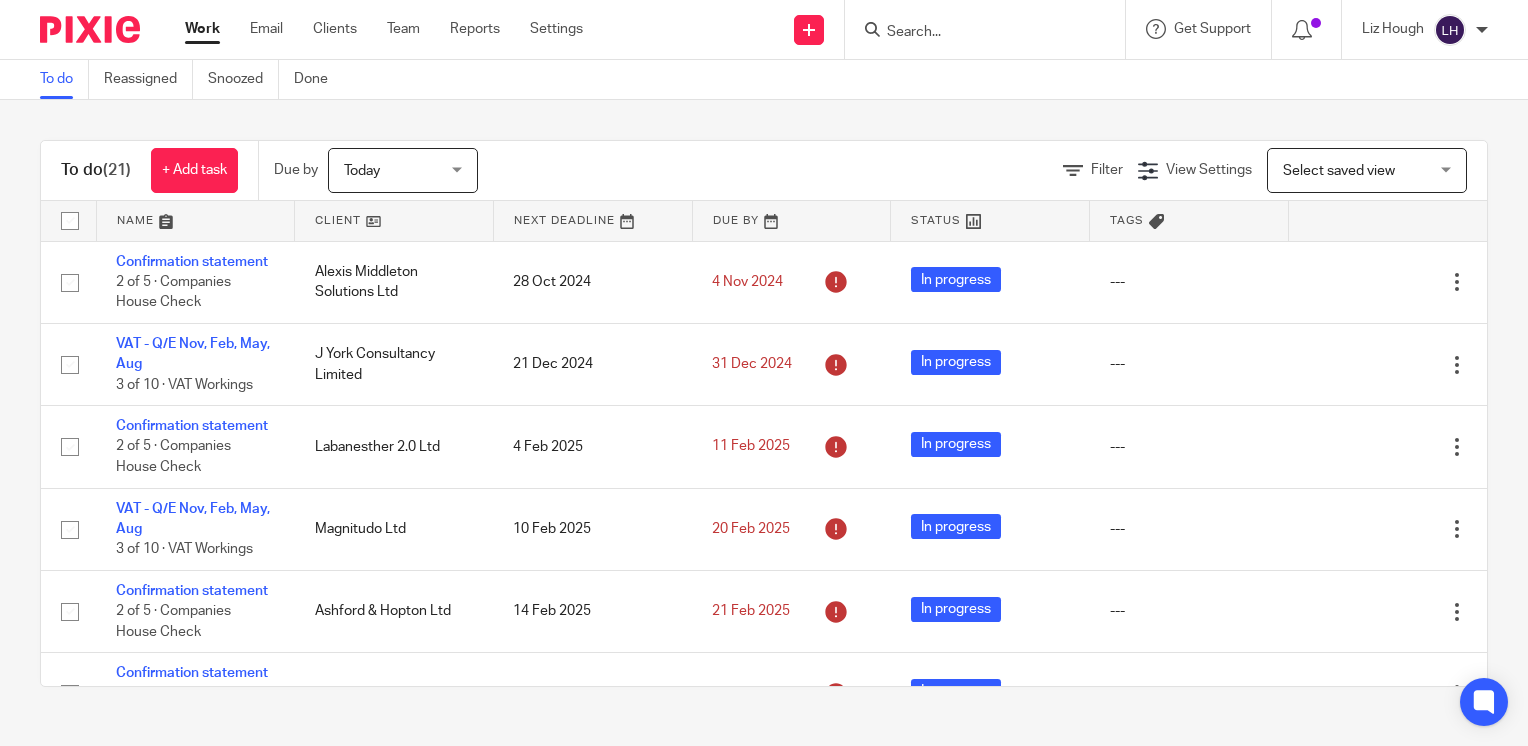 scroll, scrollTop: 0, scrollLeft: 0, axis: both 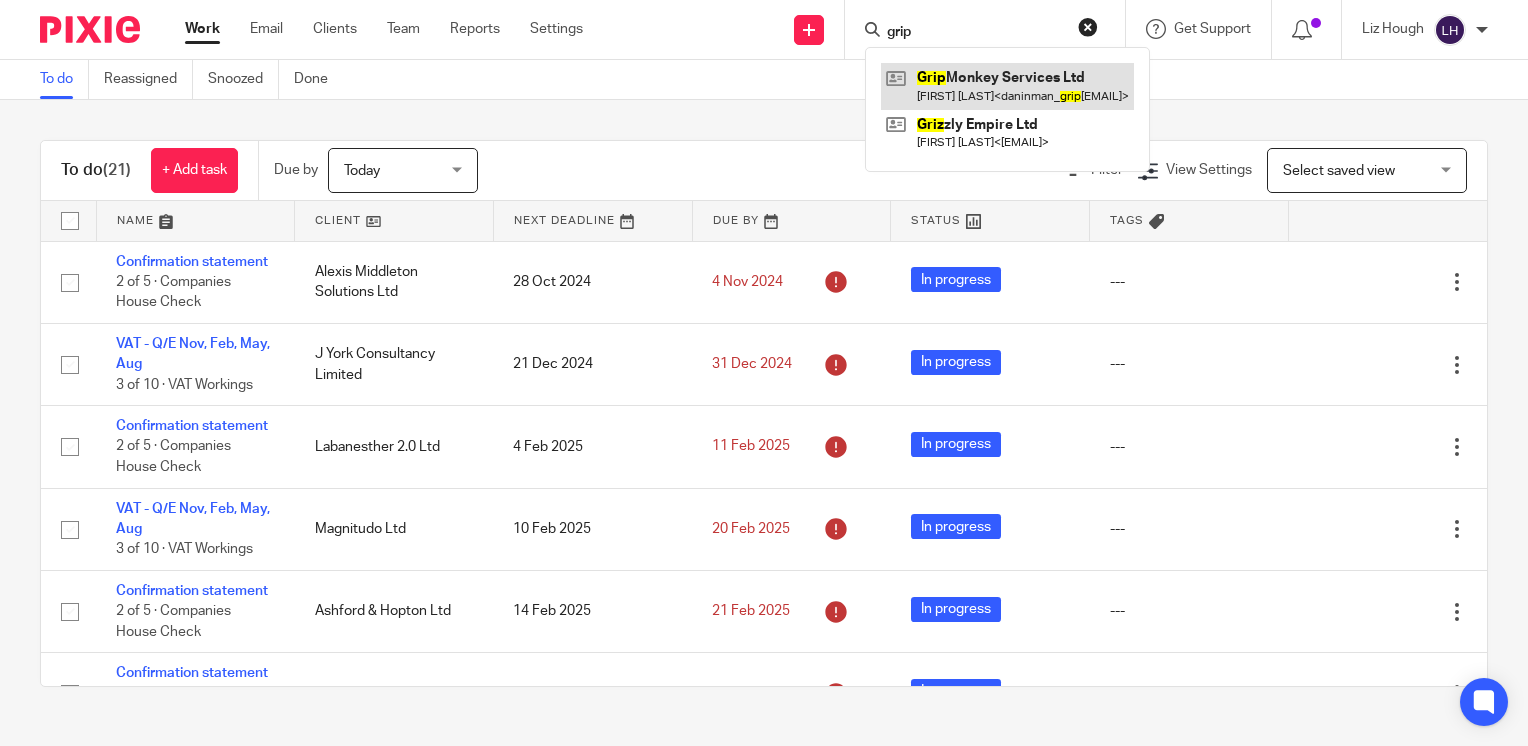 type on "grip" 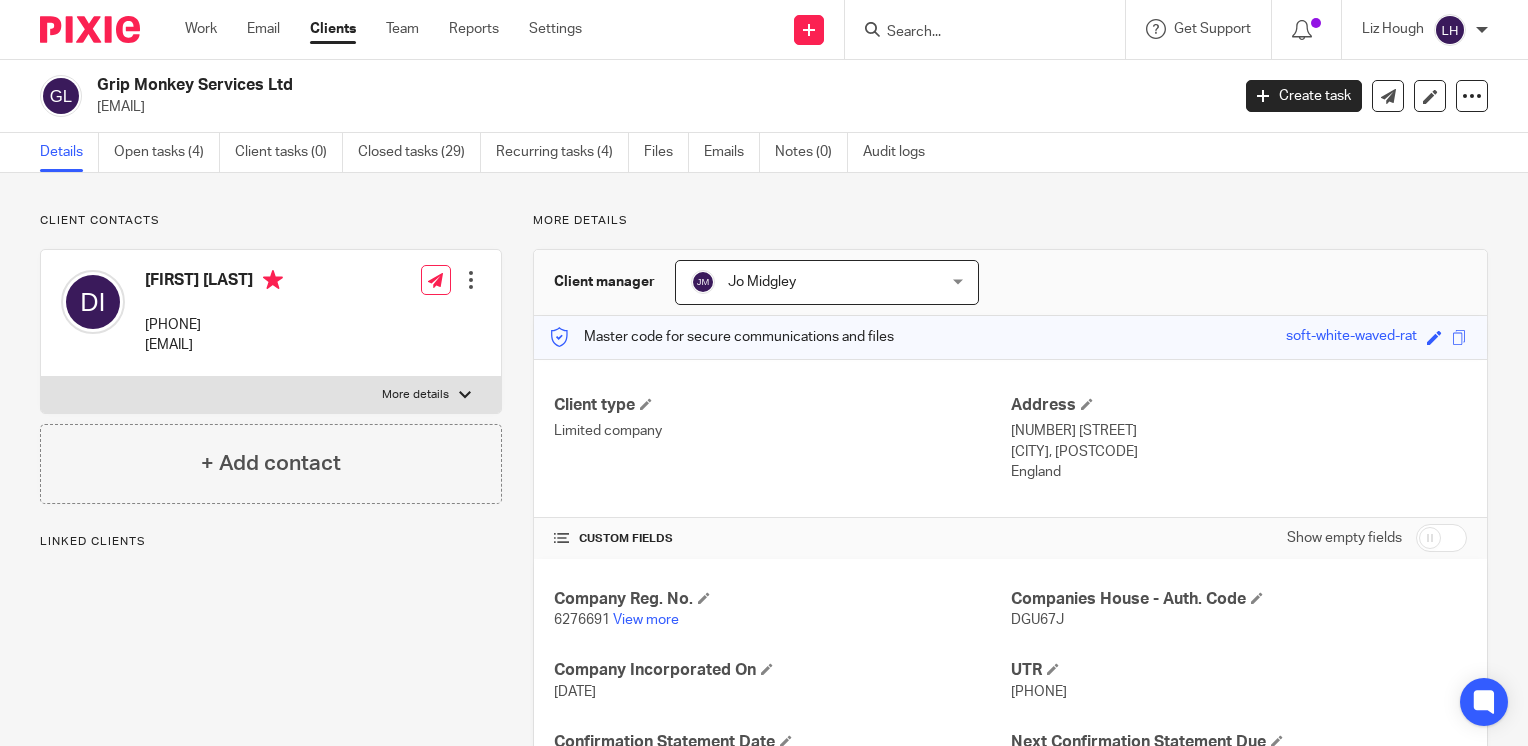 scroll, scrollTop: 0, scrollLeft: 0, axis: both 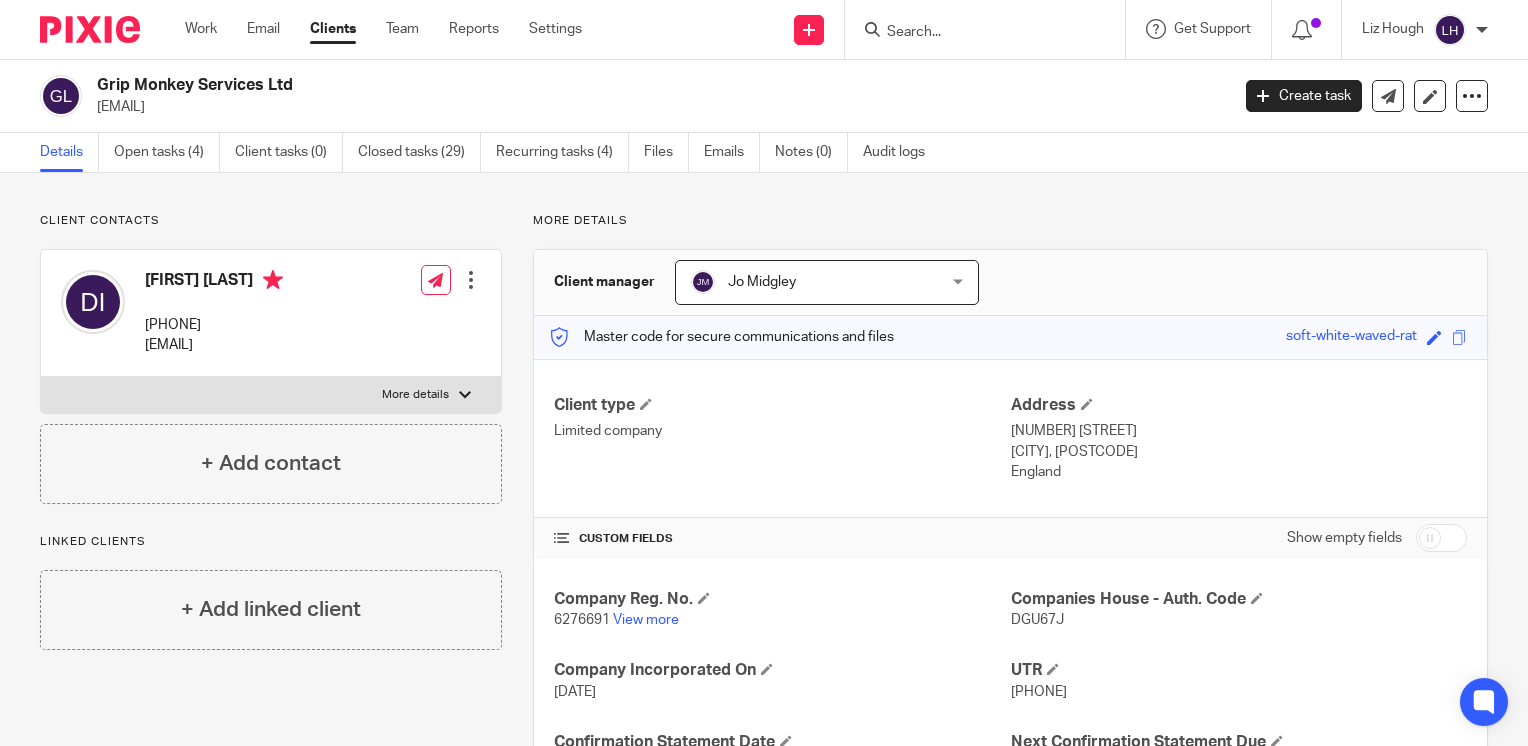 click at bounding box center [975, 33] 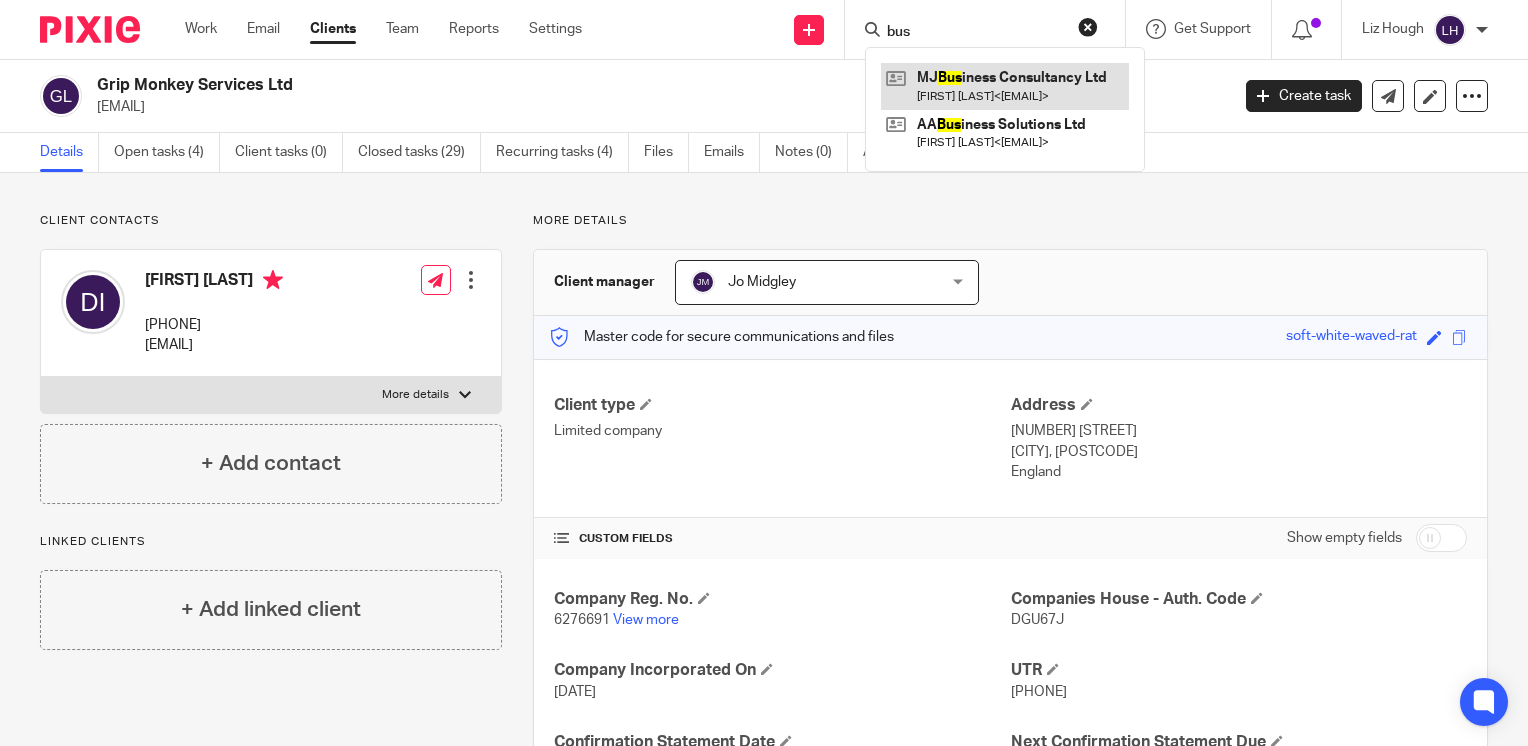 type on "bus" 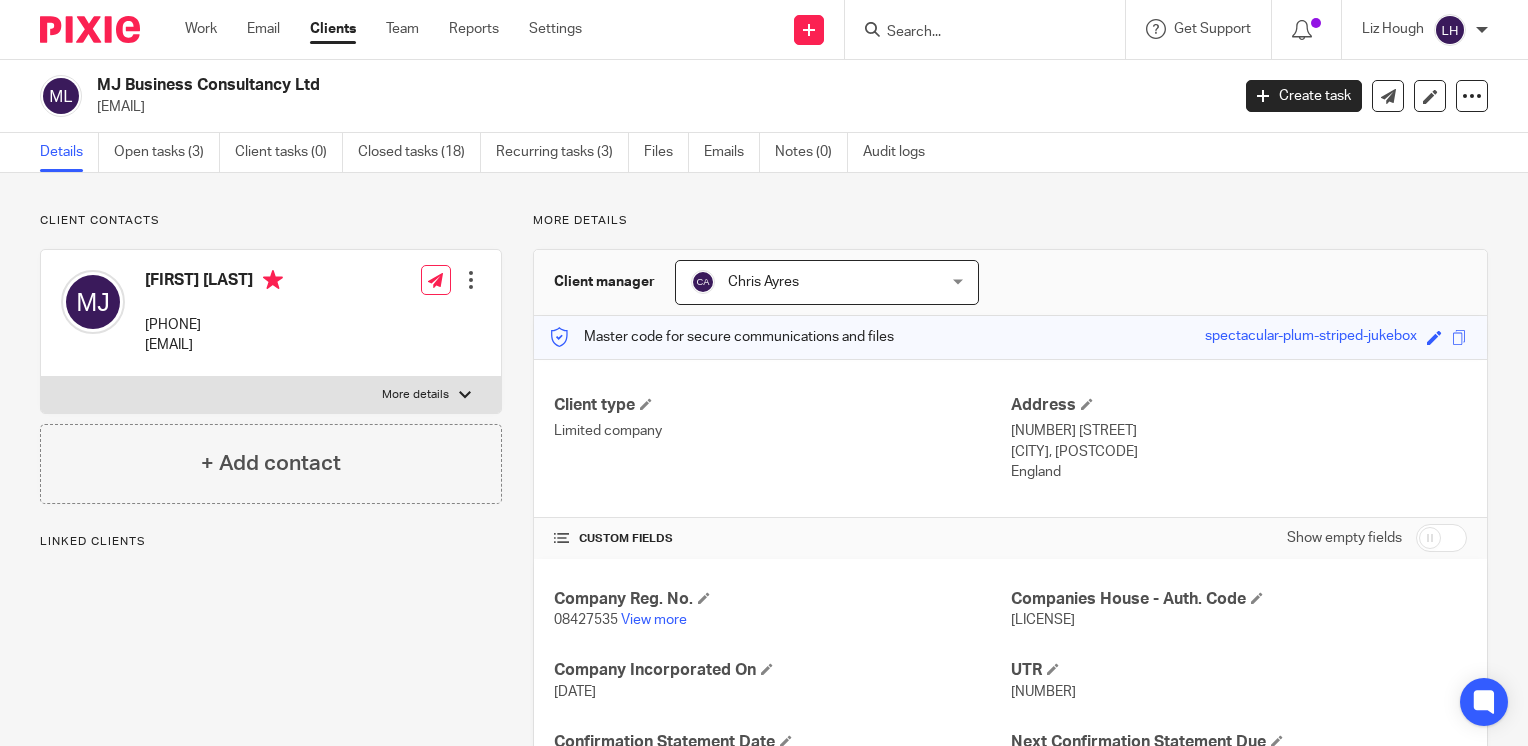 scroll, scrollTop: 0, scrollLeft: 0, axis: both 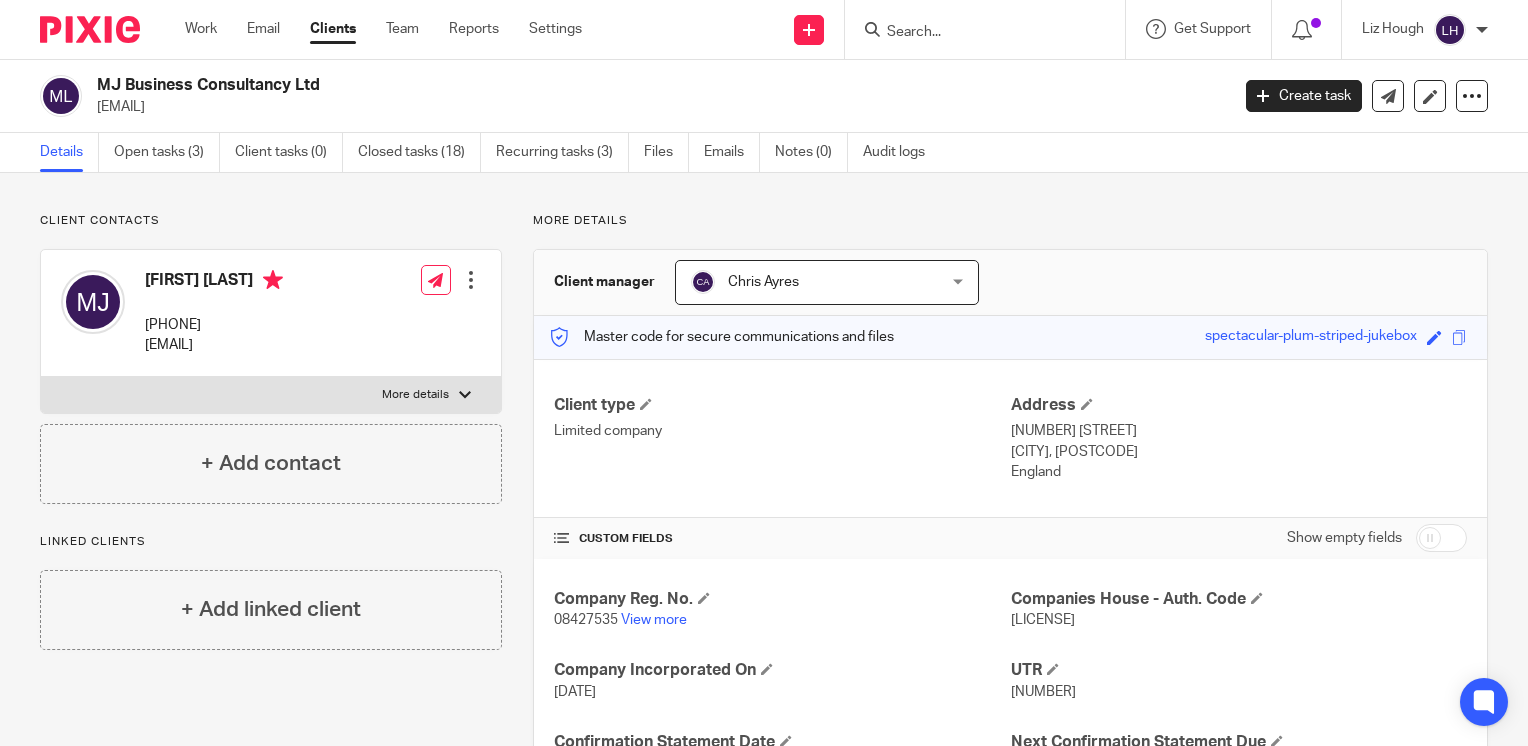 click at bounding box center (975, 33) 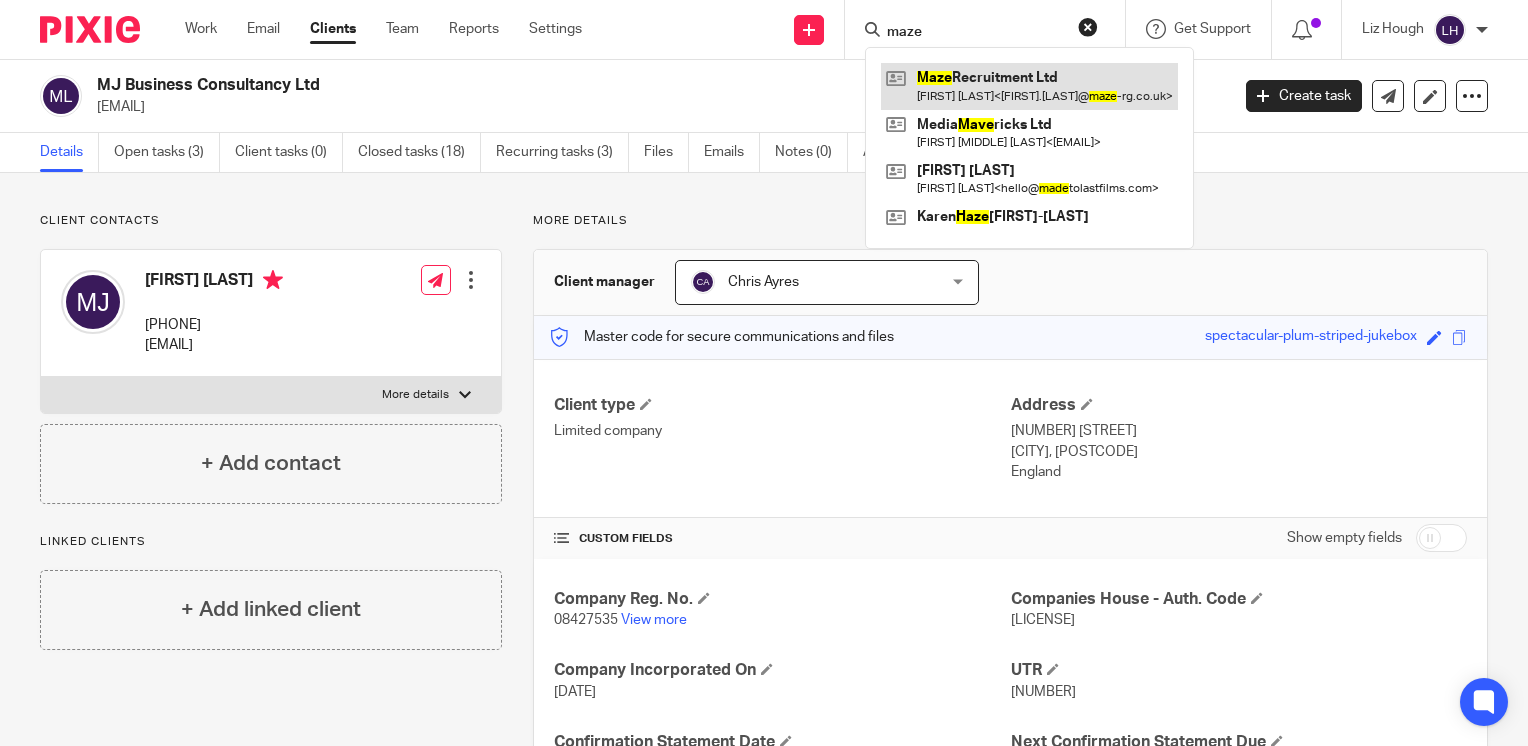 type on "maze" 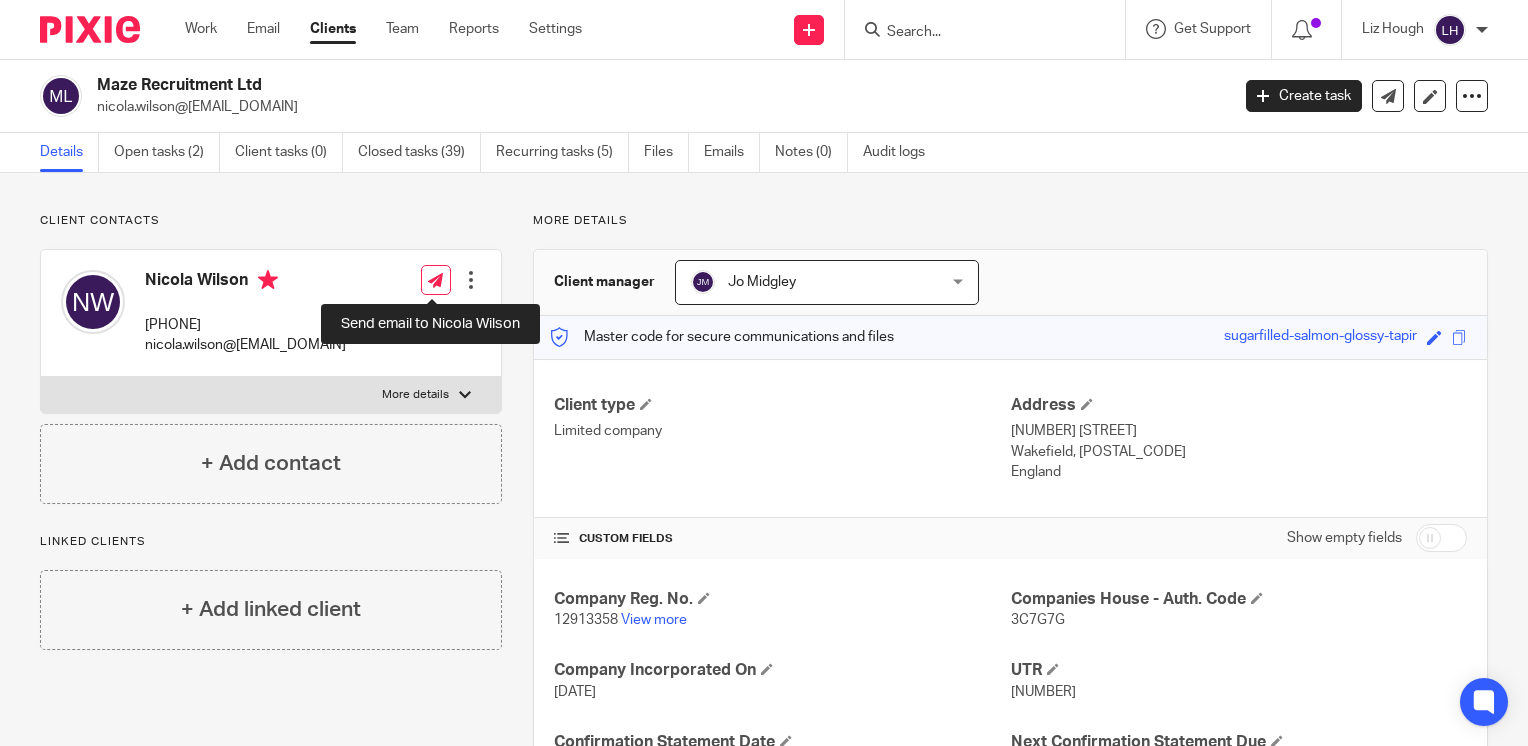 scroll, scrollTop: 0, scrollLeft: 0, axis: both 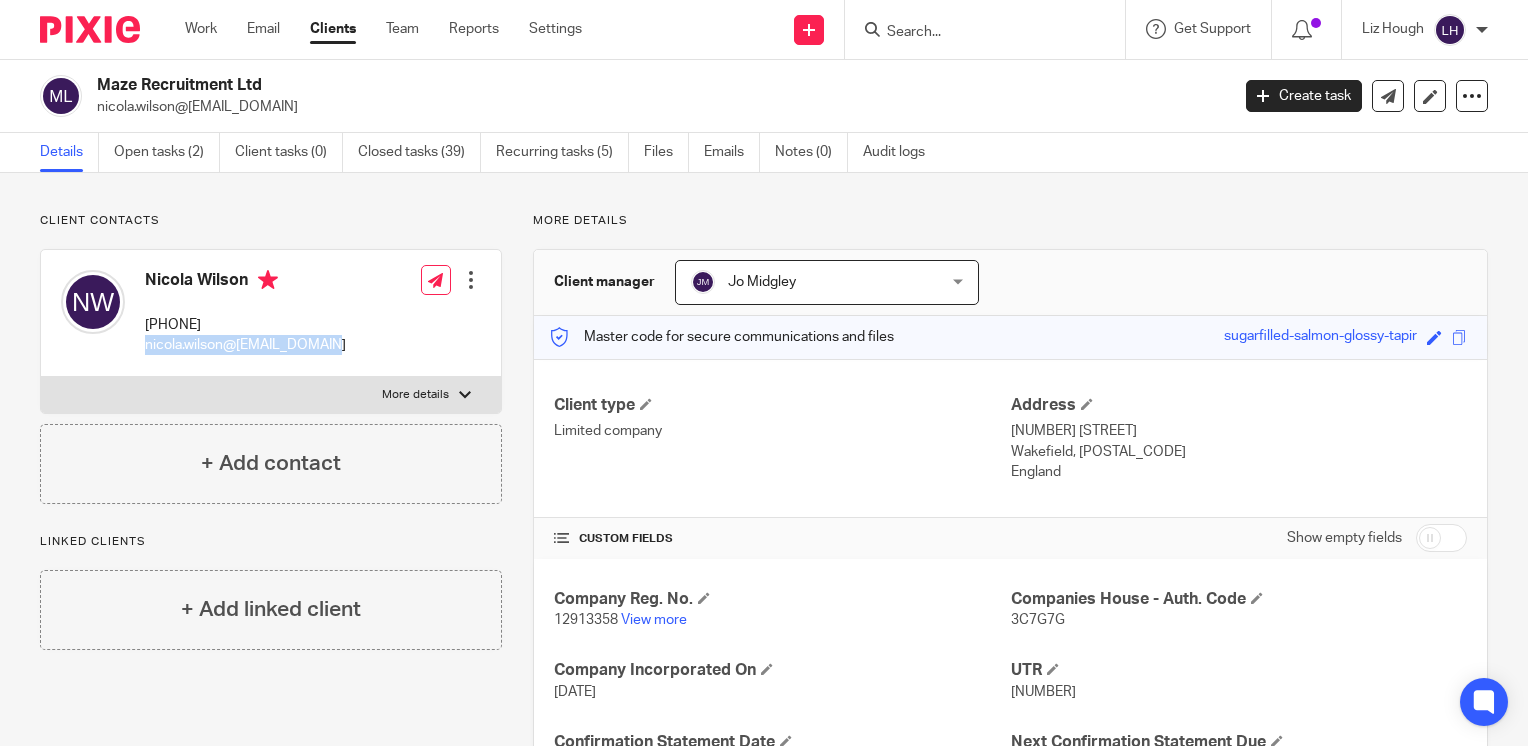 drag, startPoint x: 329, startPoint y: 352, endPoint x: 146, endPoint y: 346, distance: 183.09833 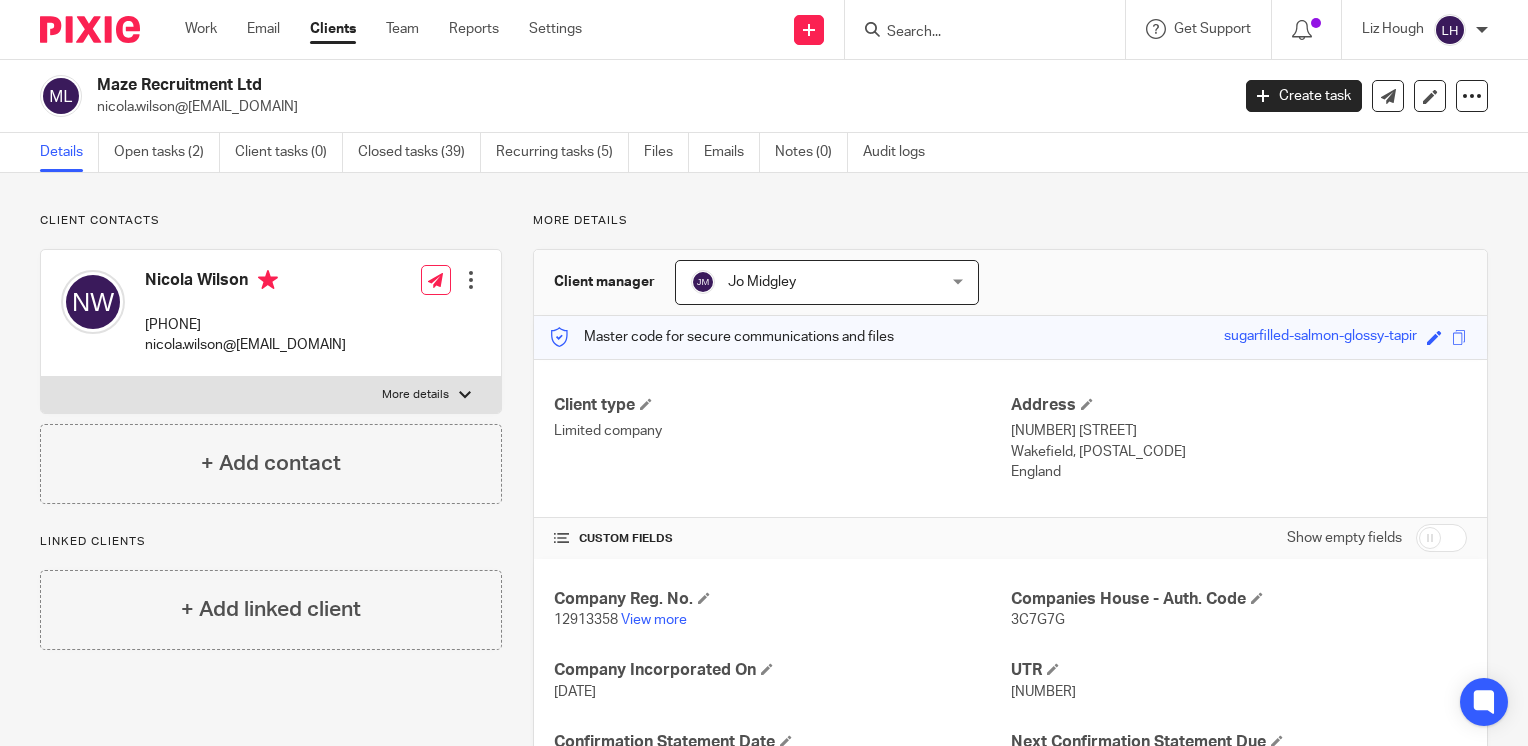click at bounding box center (975, 33) 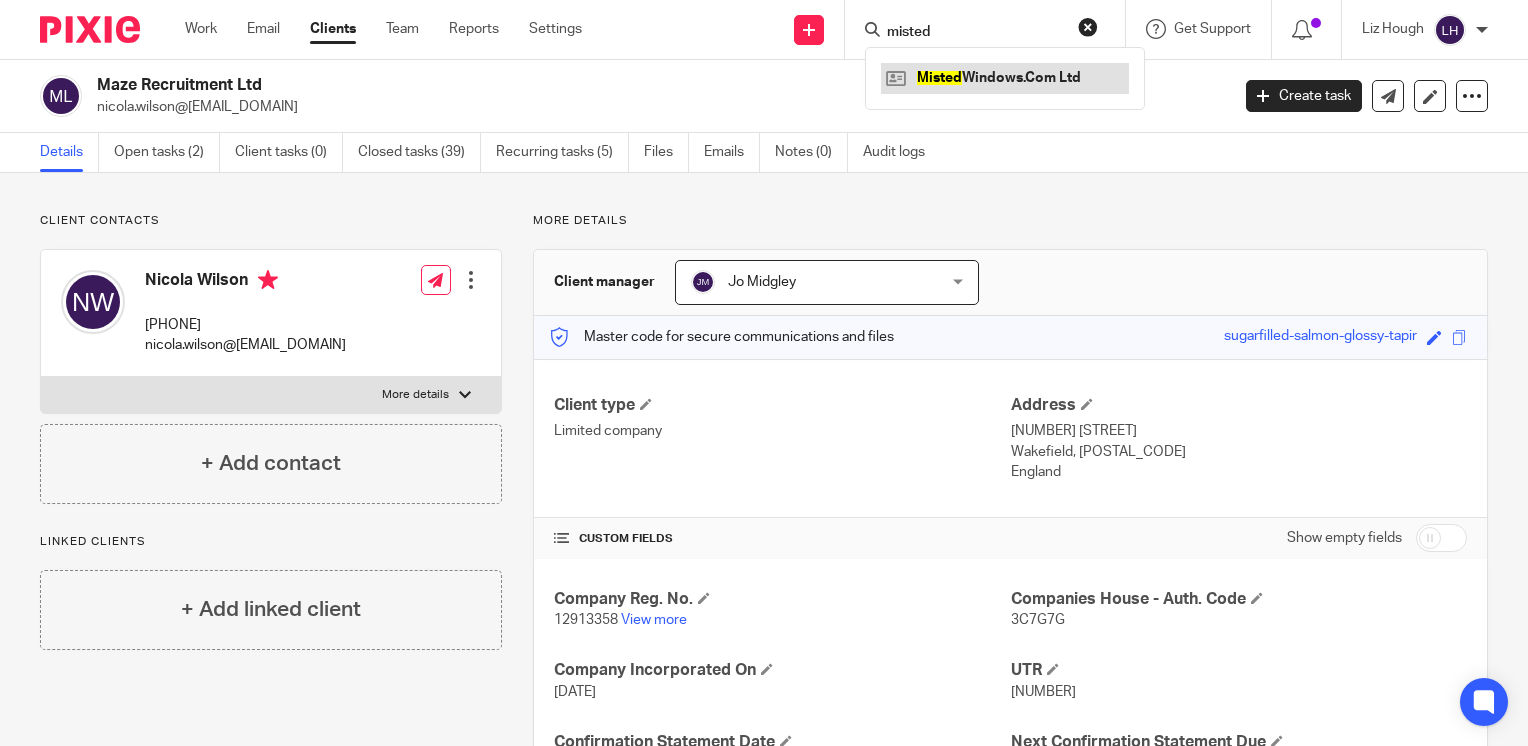 type on "misted" 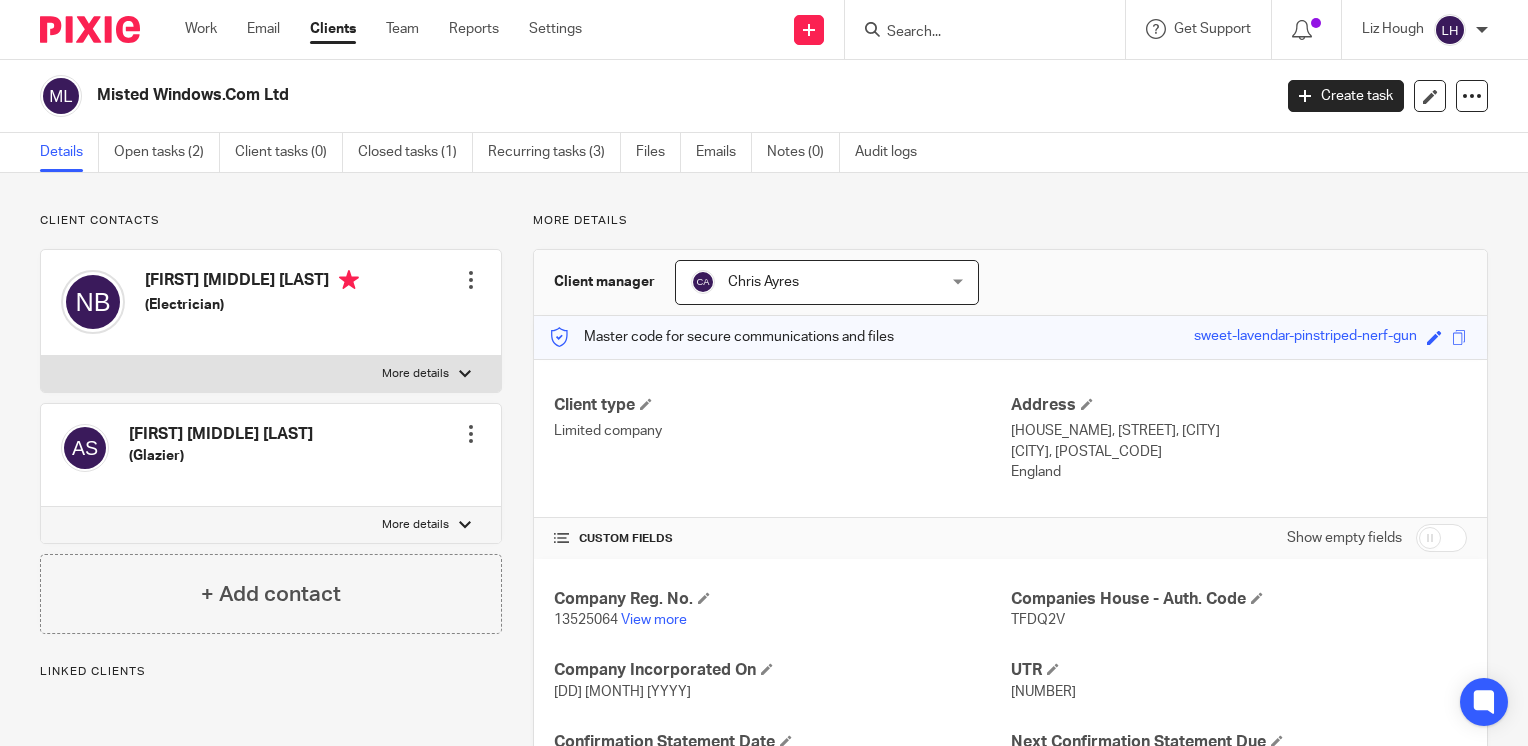 scroll, scrollTop: 0, scrollLeft: 0, axis: both 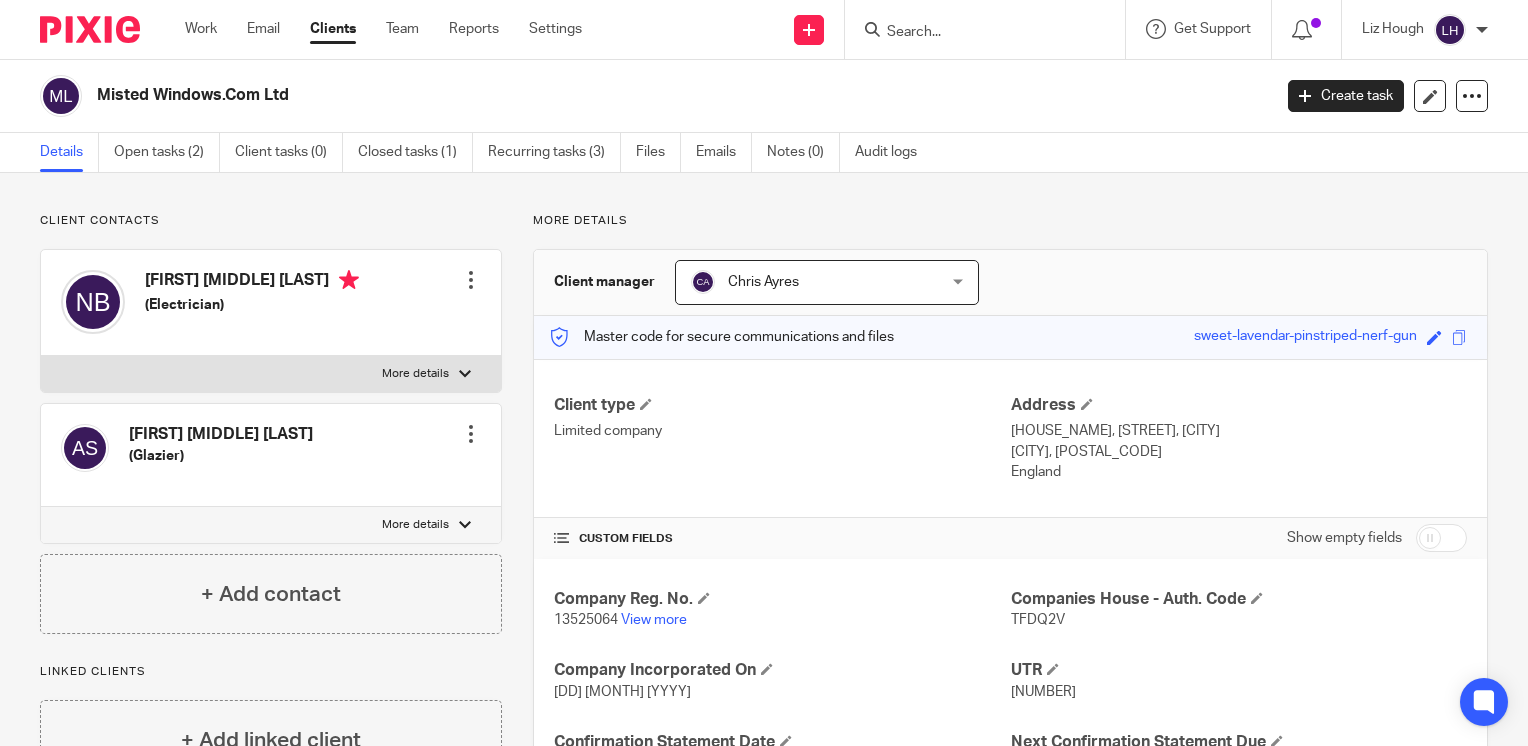 click at bounding box center (975, 33) 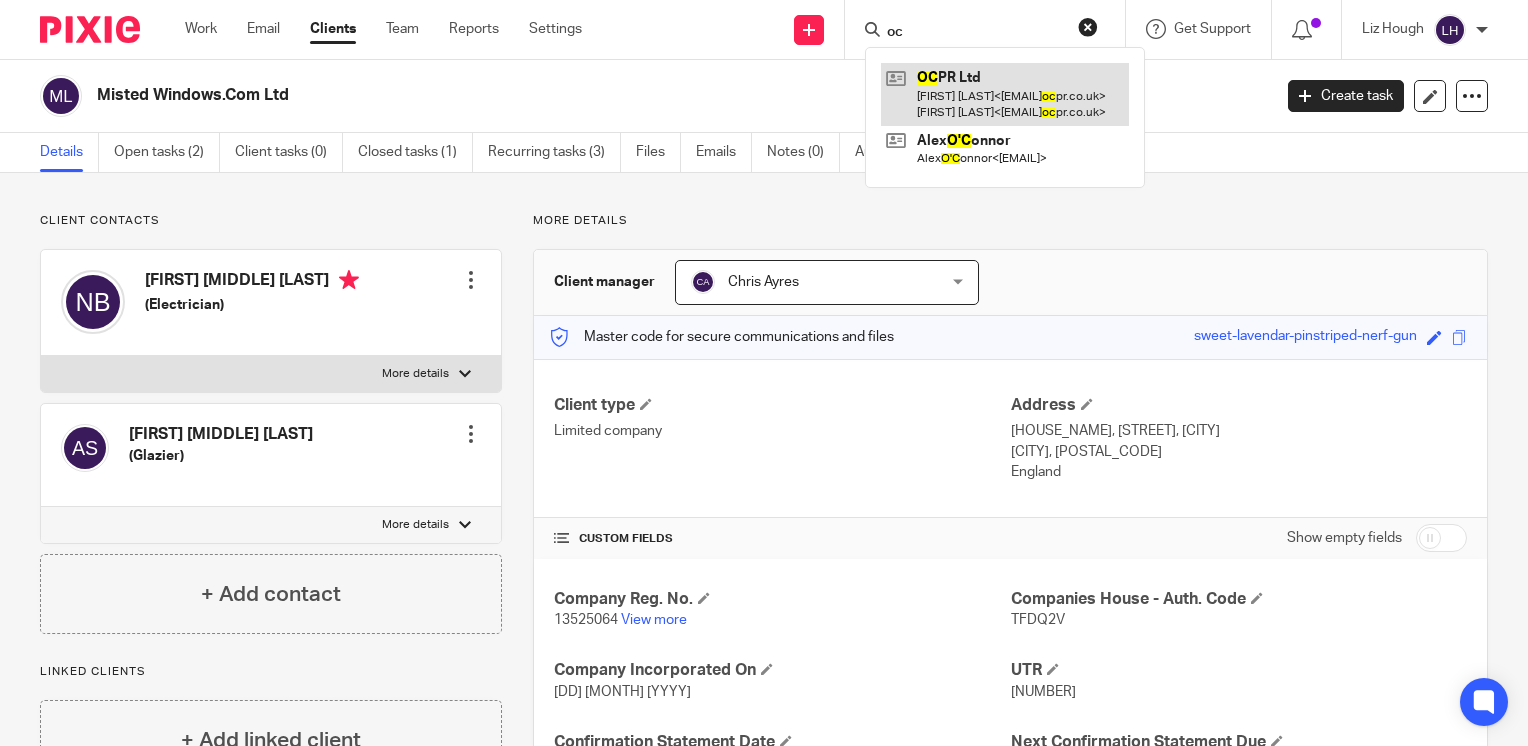 type on "oc" 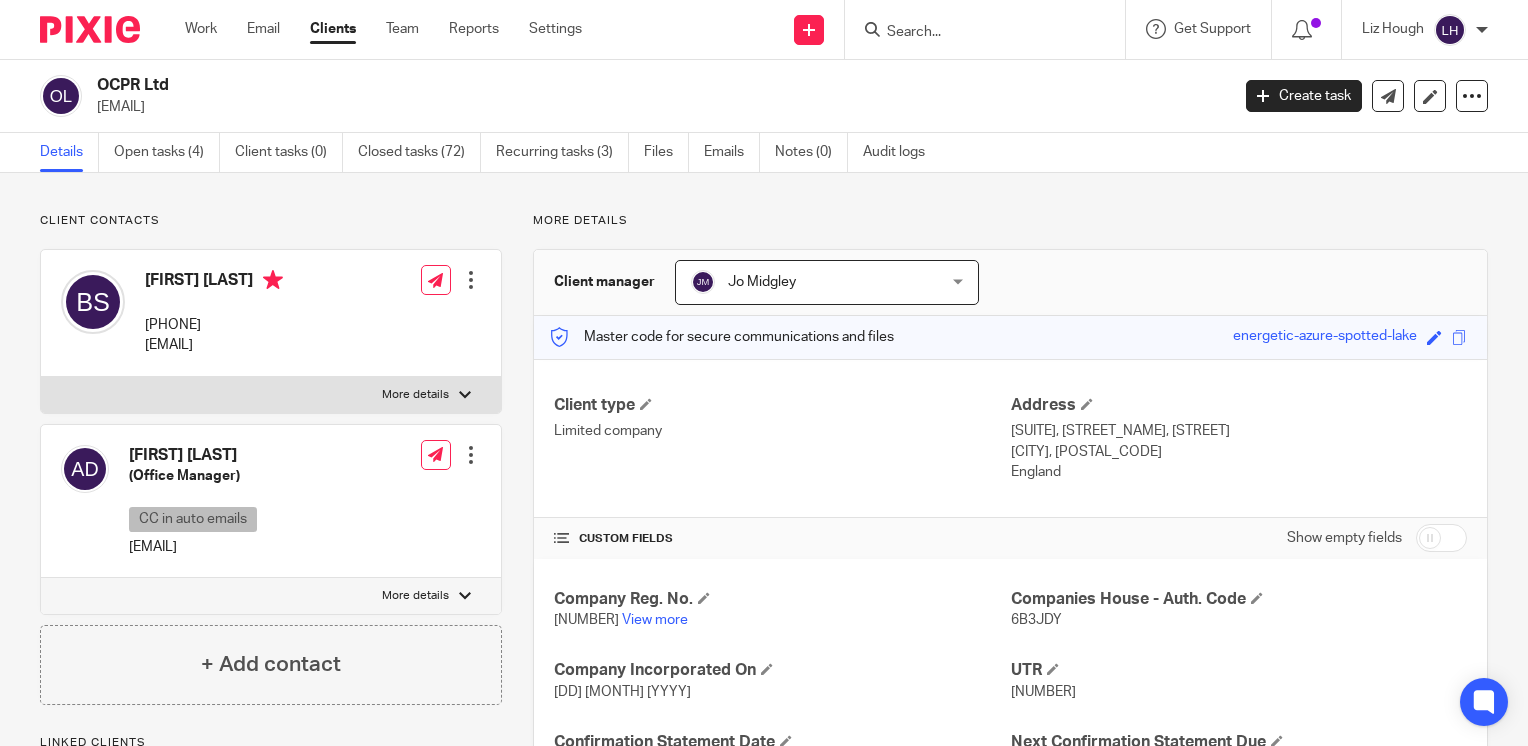 scroll, scrollTop: 0, scrollLeft: 0, axis: both 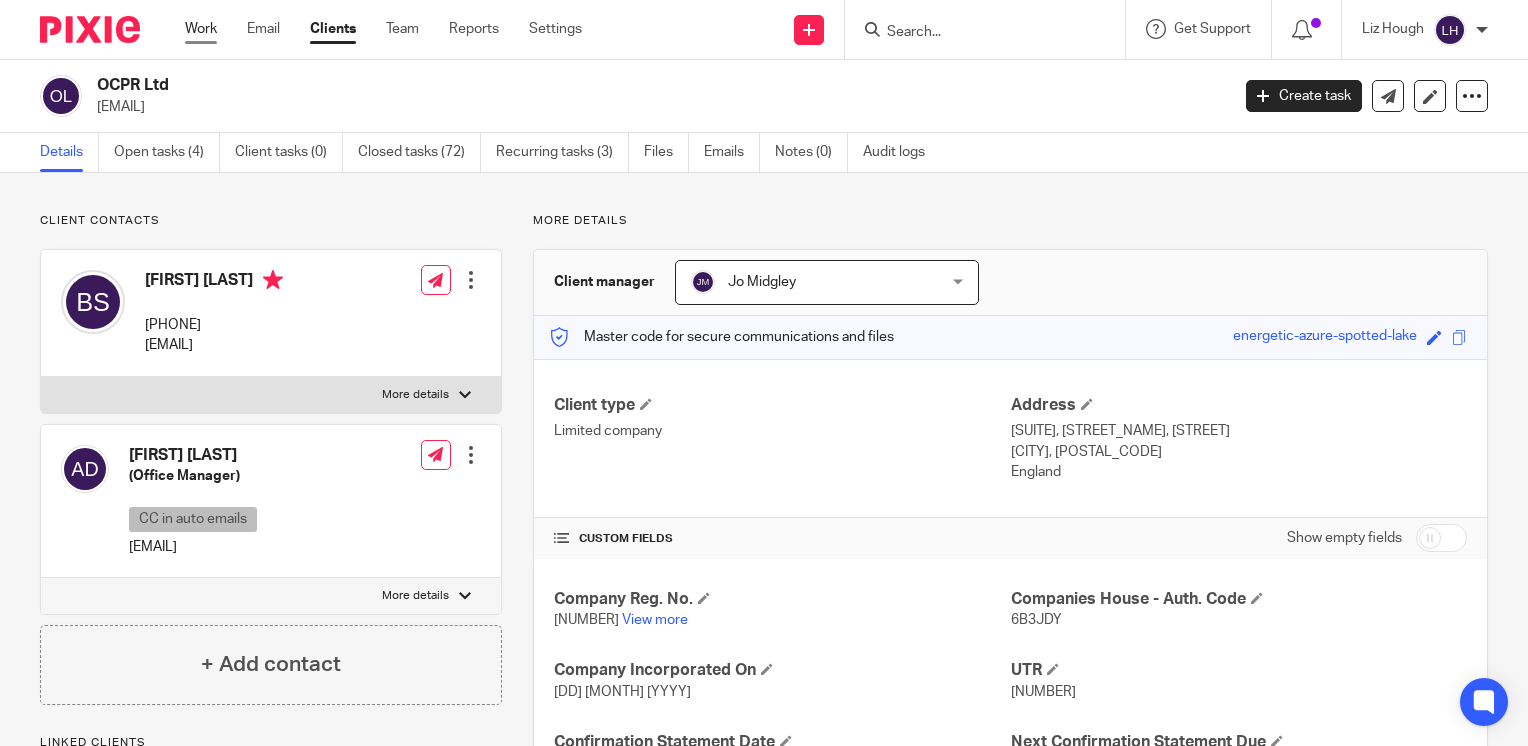 click on "Work" at bounding box center [201, 29] 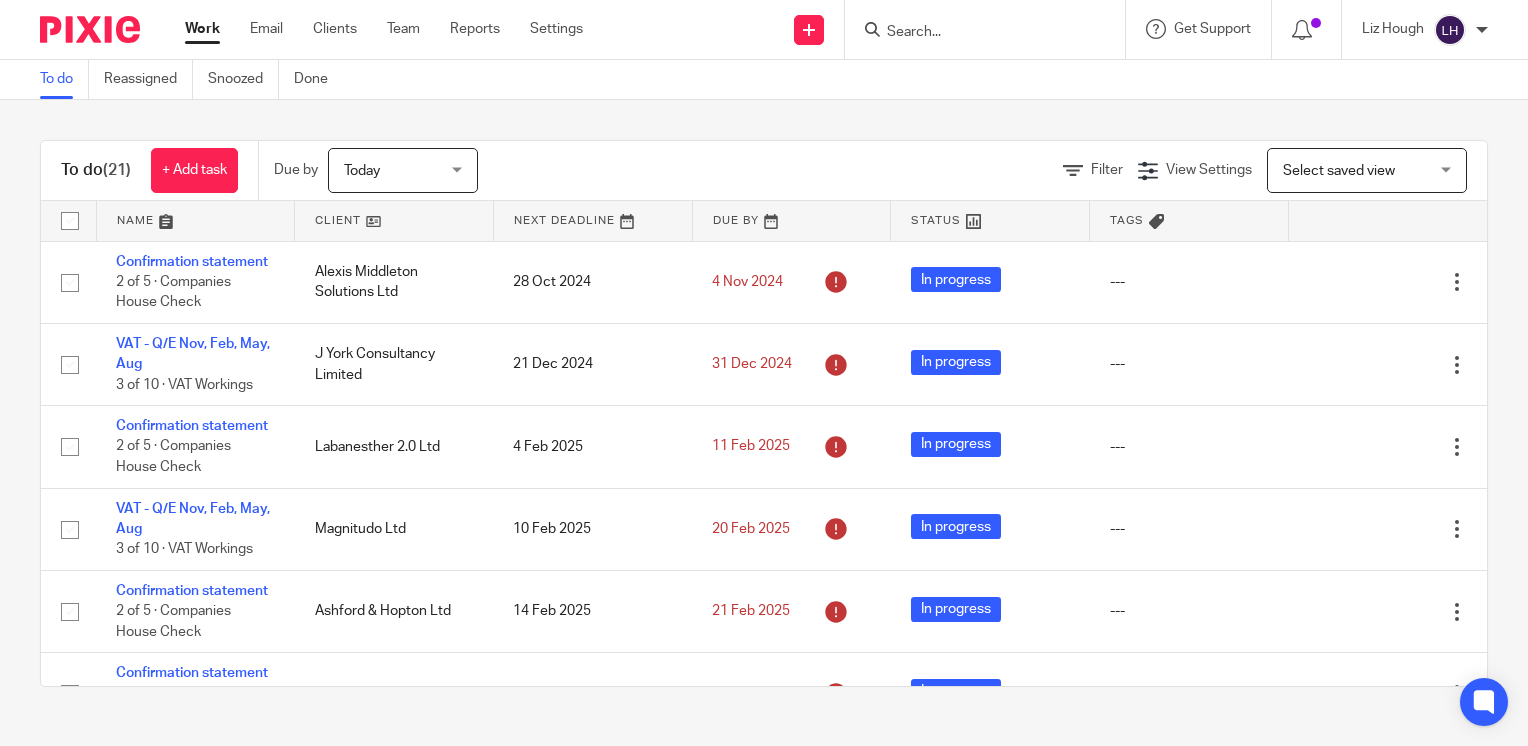 scroll, scrollTop: 0, scrollLeft: 0, axis: both 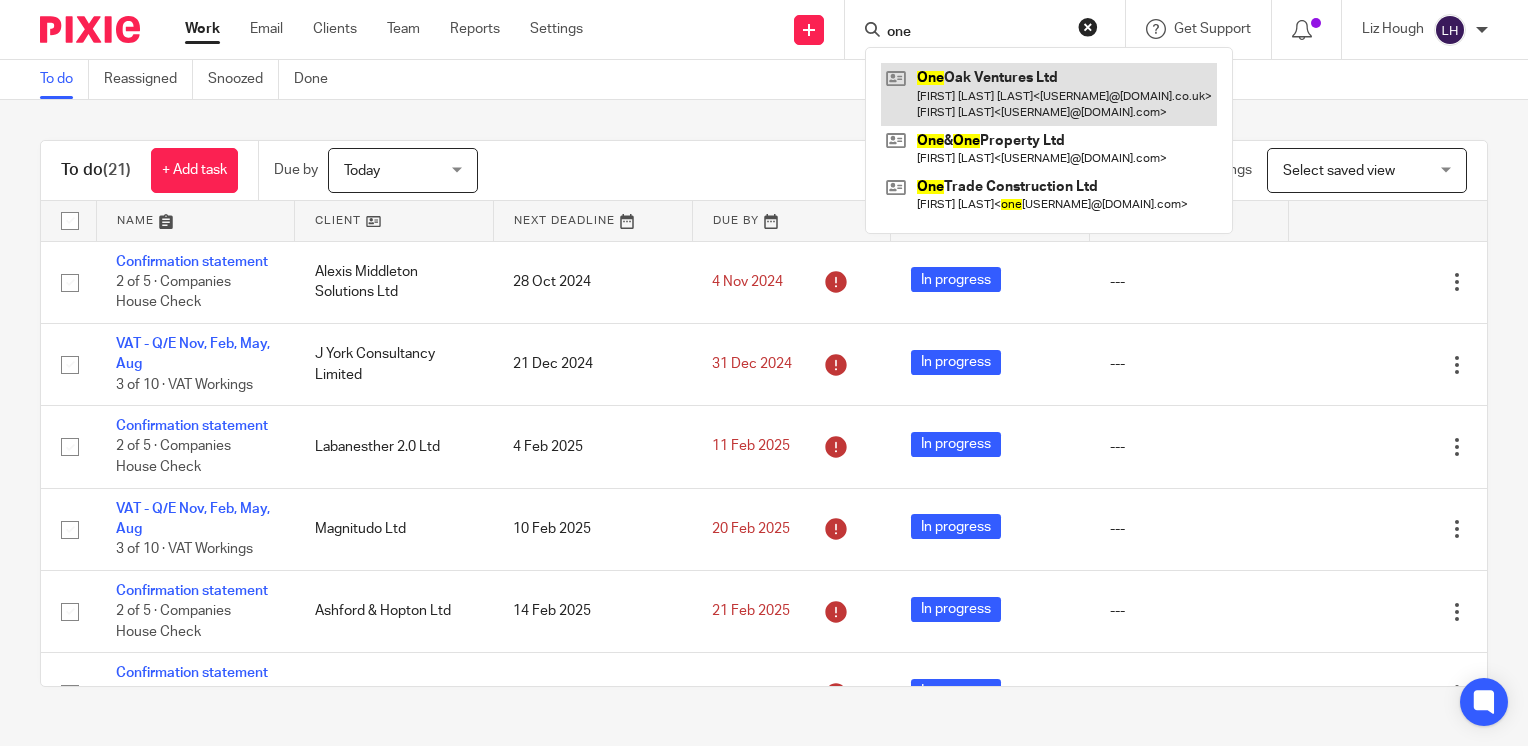 type on "one" 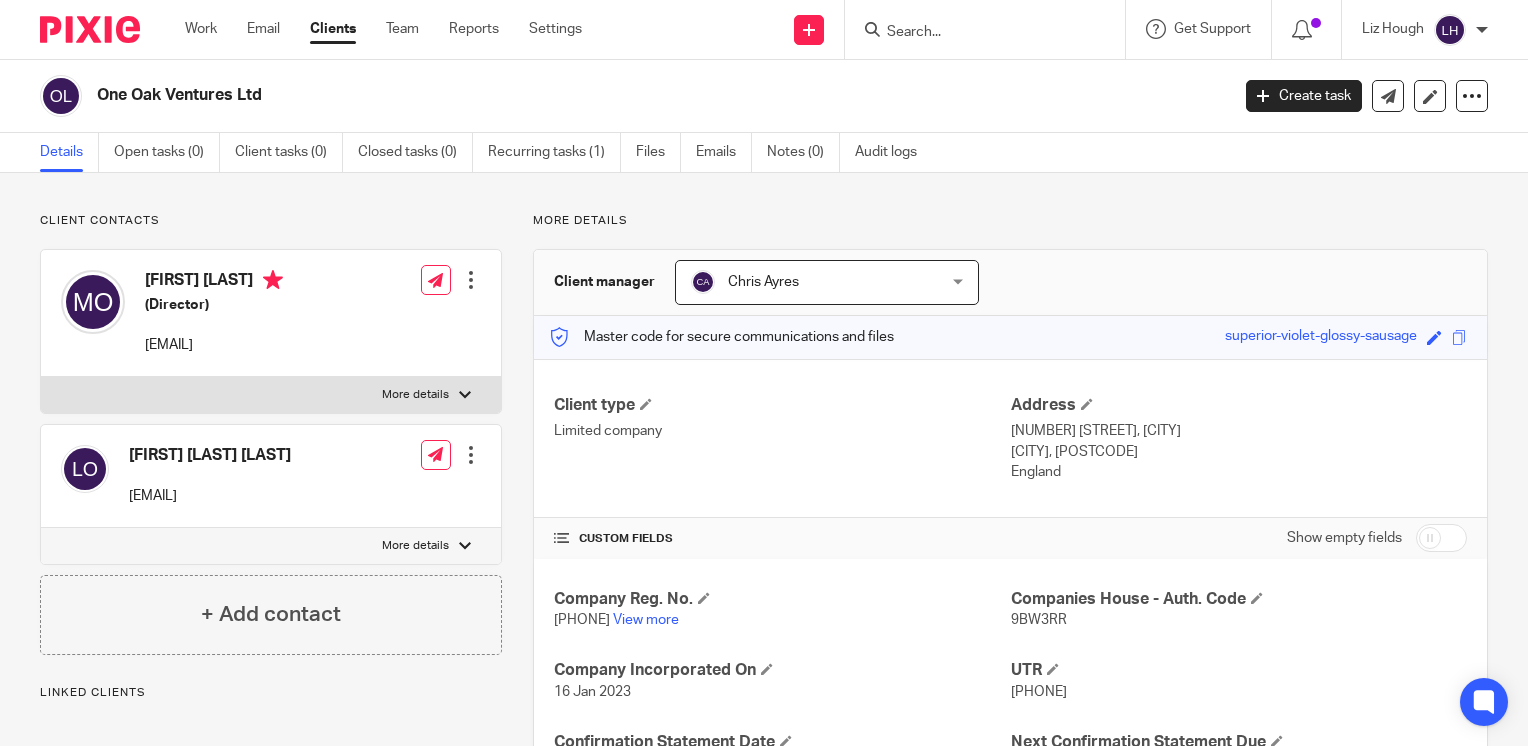 scroll, scrollTop: 0, scrollLeft: 0, axis: both 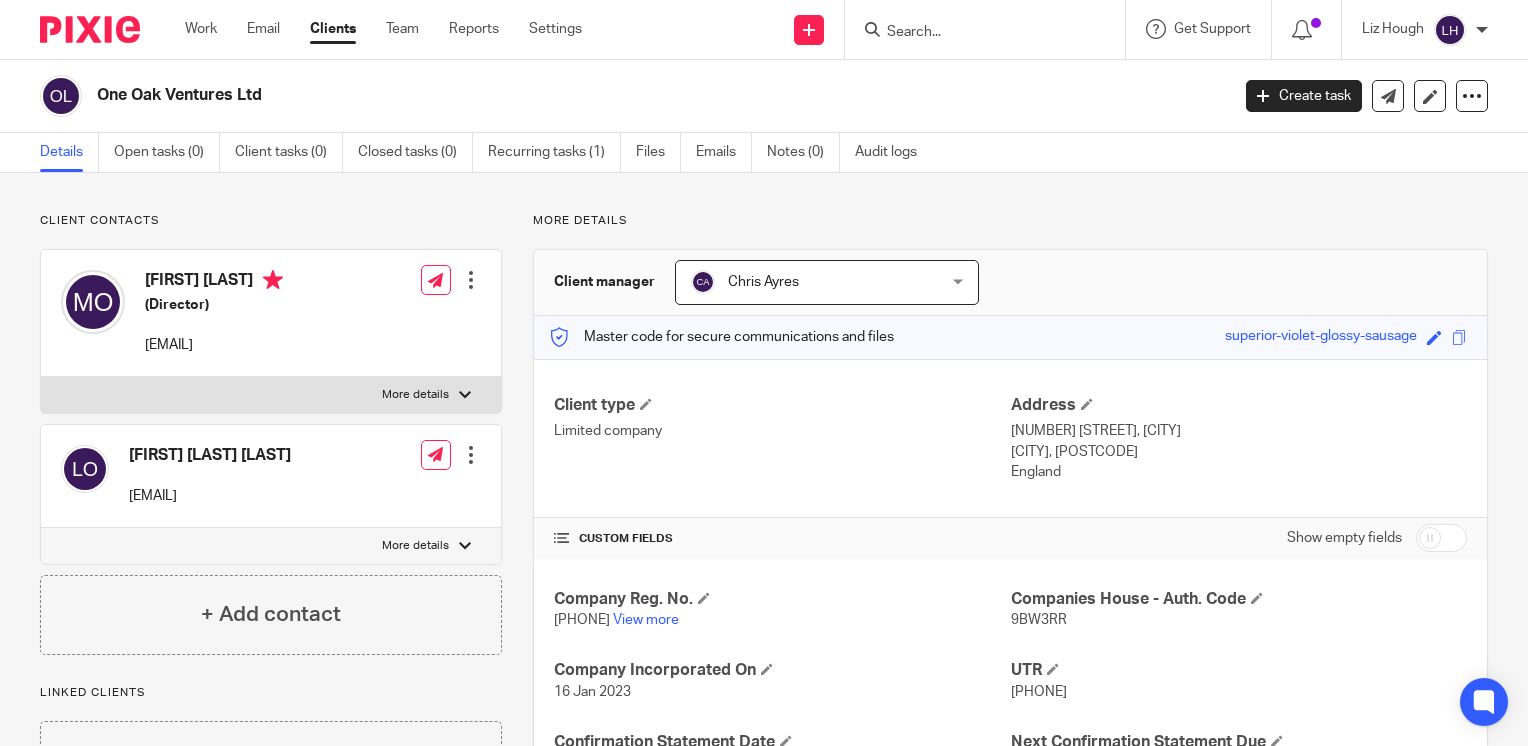 drag, startPoint x: 366, startPoint y: 352, endPoint x: 144, endPoint y: 347, distance: 222.0563 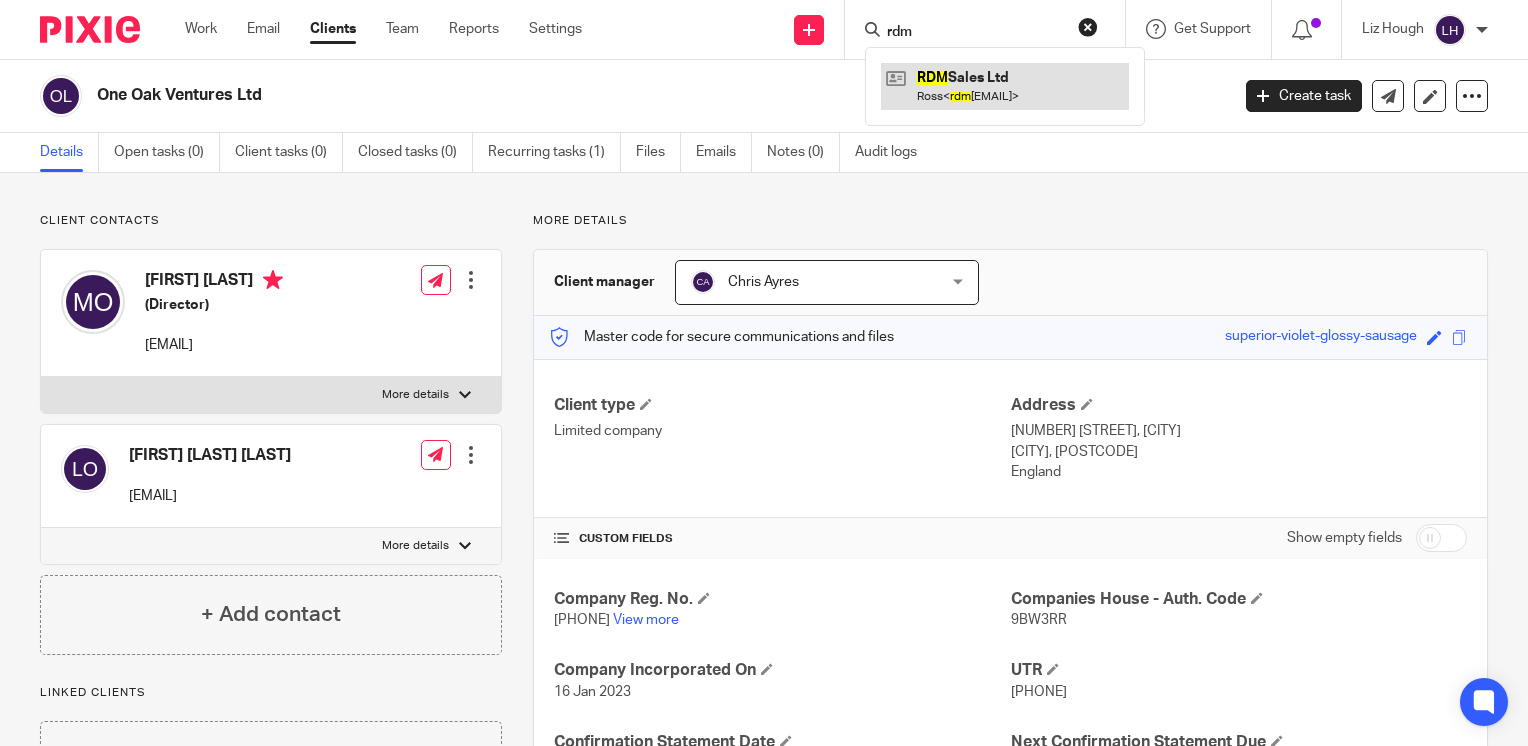 type on "rdm" 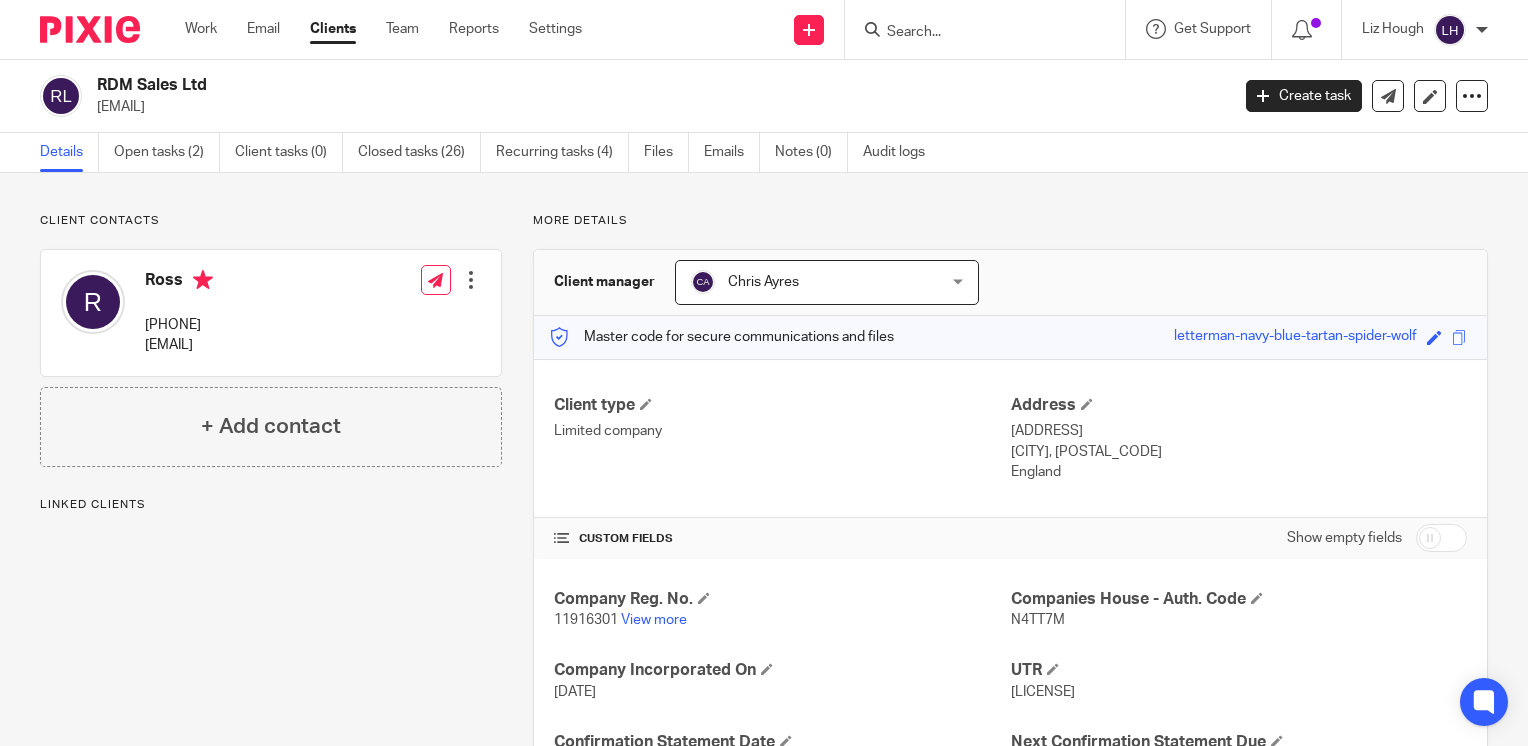 scroll, scrollTop: 0, scrollLeft: 0, axis: both 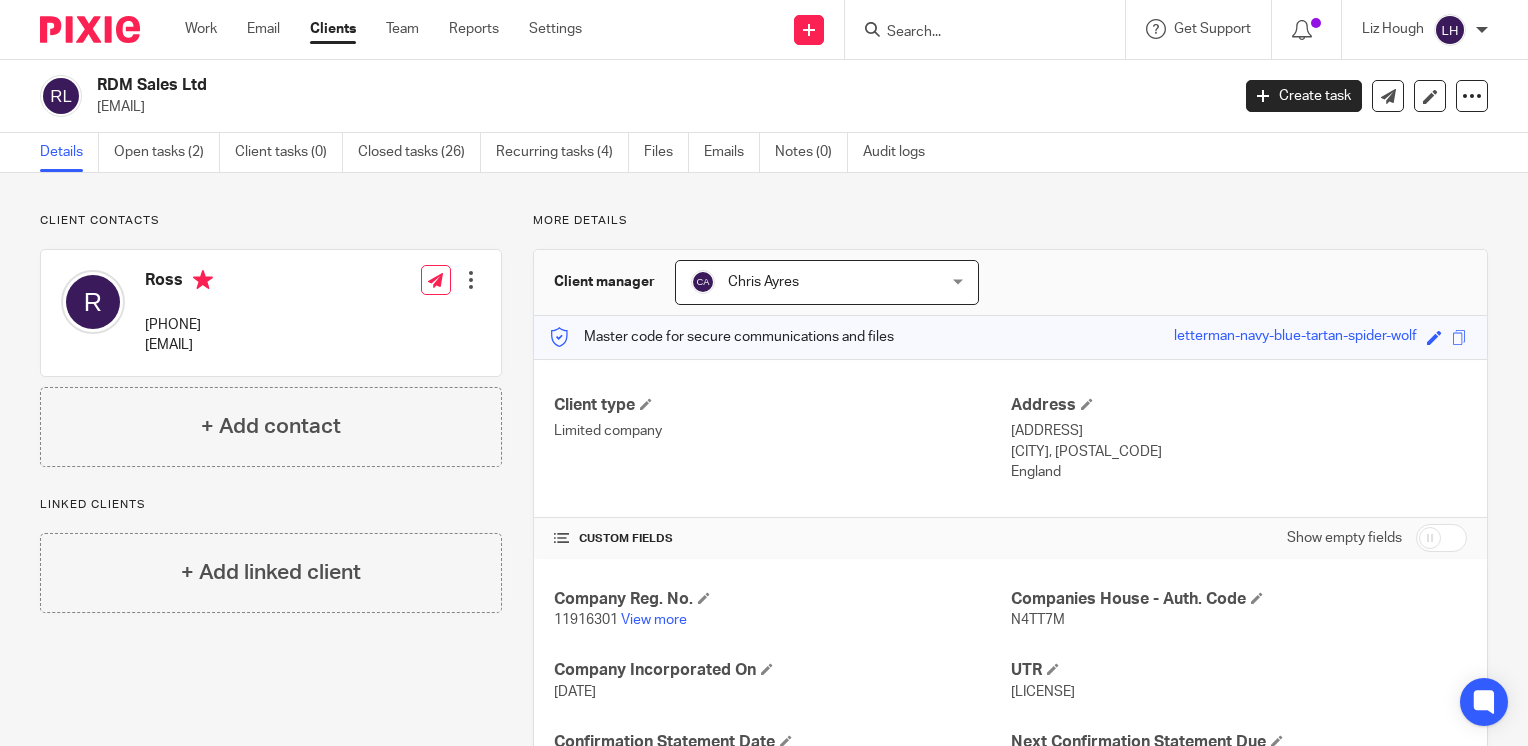 drag, startPoint x: 252, startPoint y: 102, endPoint x: 92, endPoint y: 118, distance: 160.798 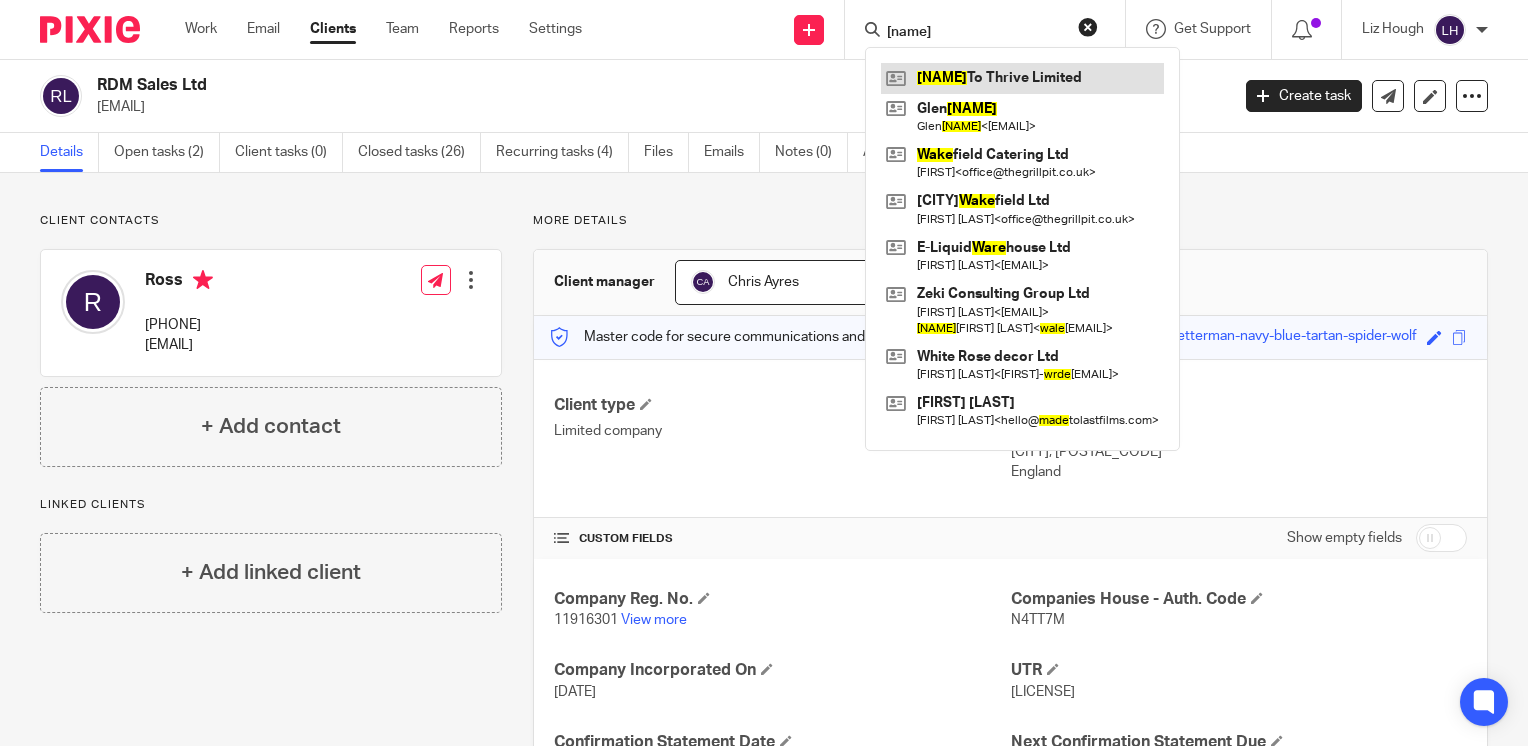 type on "wade" 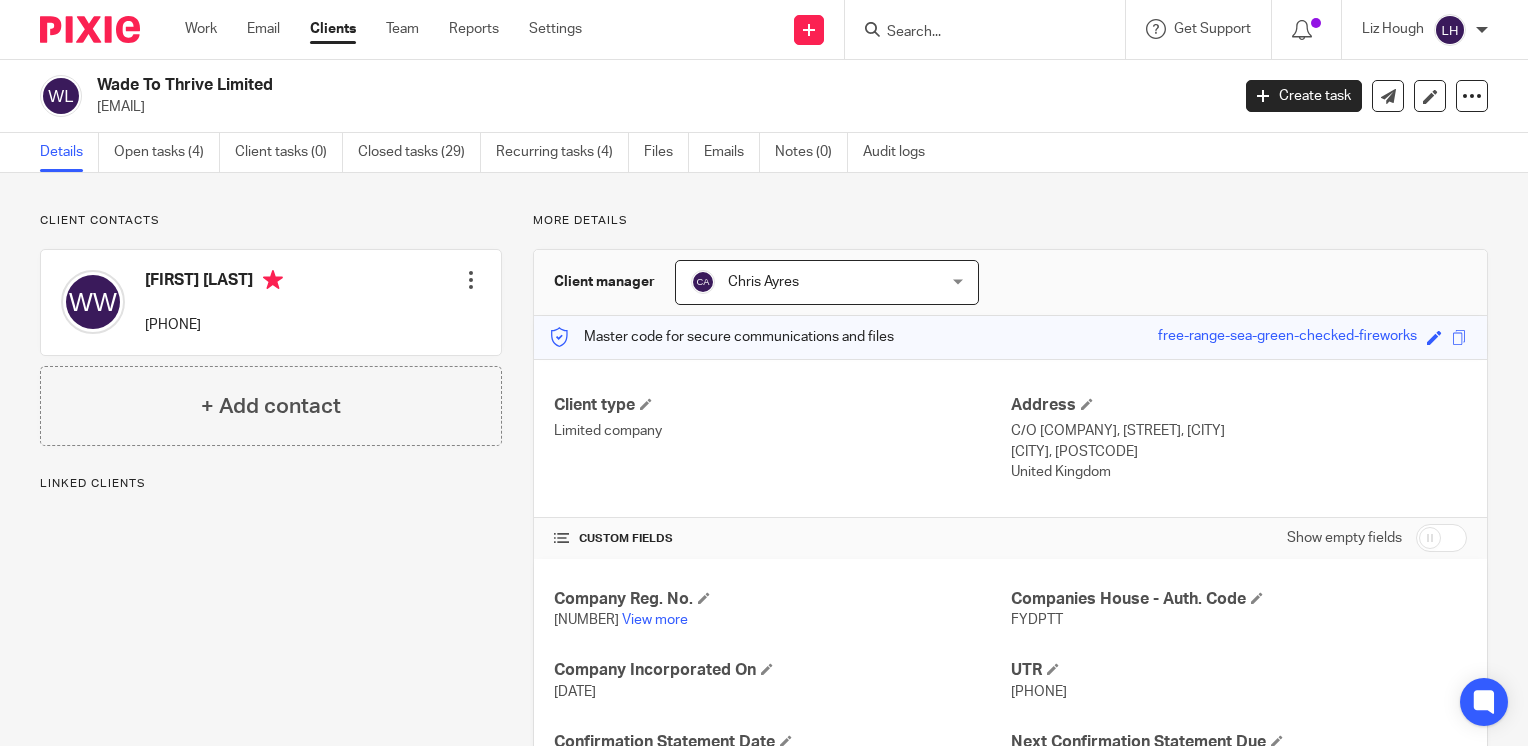 scroll, scrollTop: 0, scrollLeft: 0, axis: both 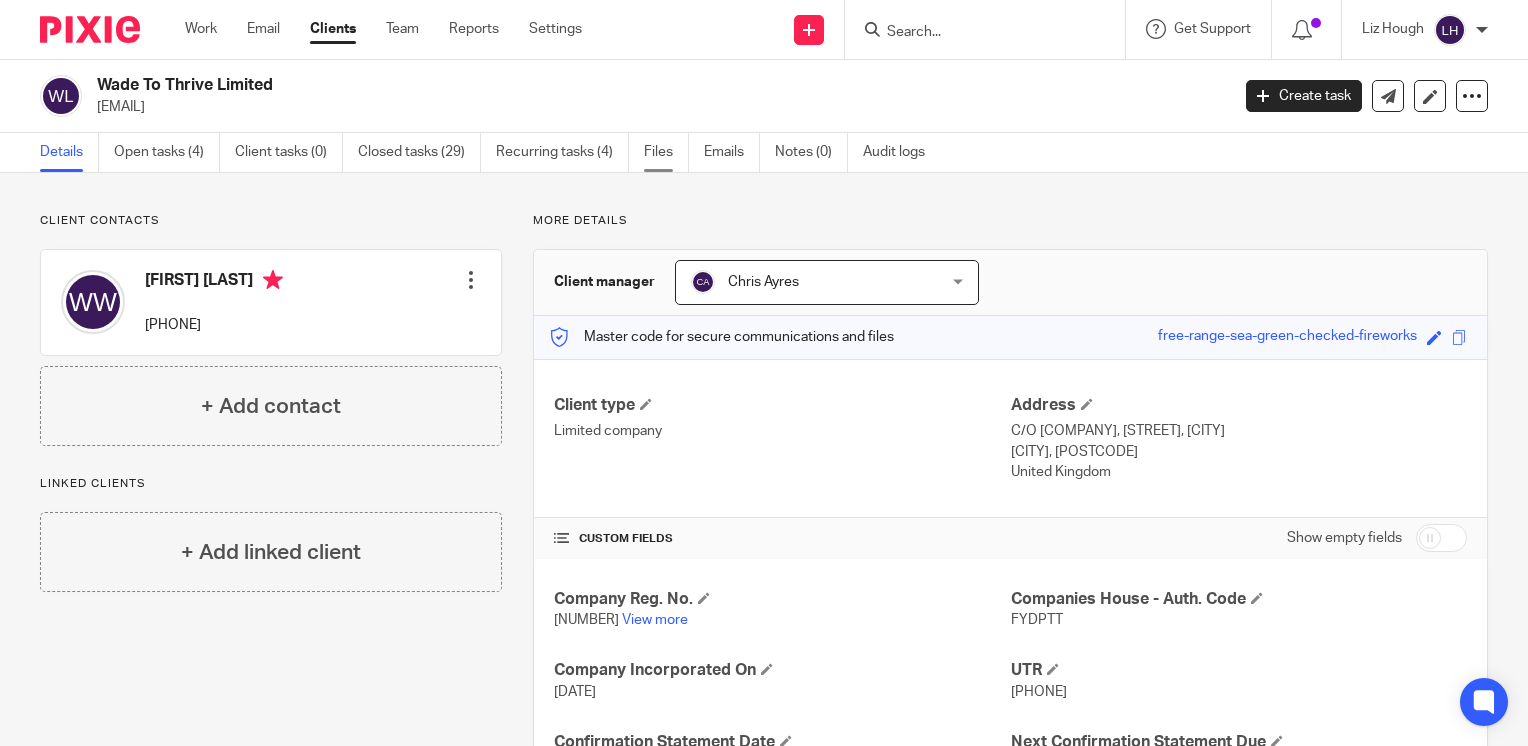 click on "Files" at bounding box center (666, 152) 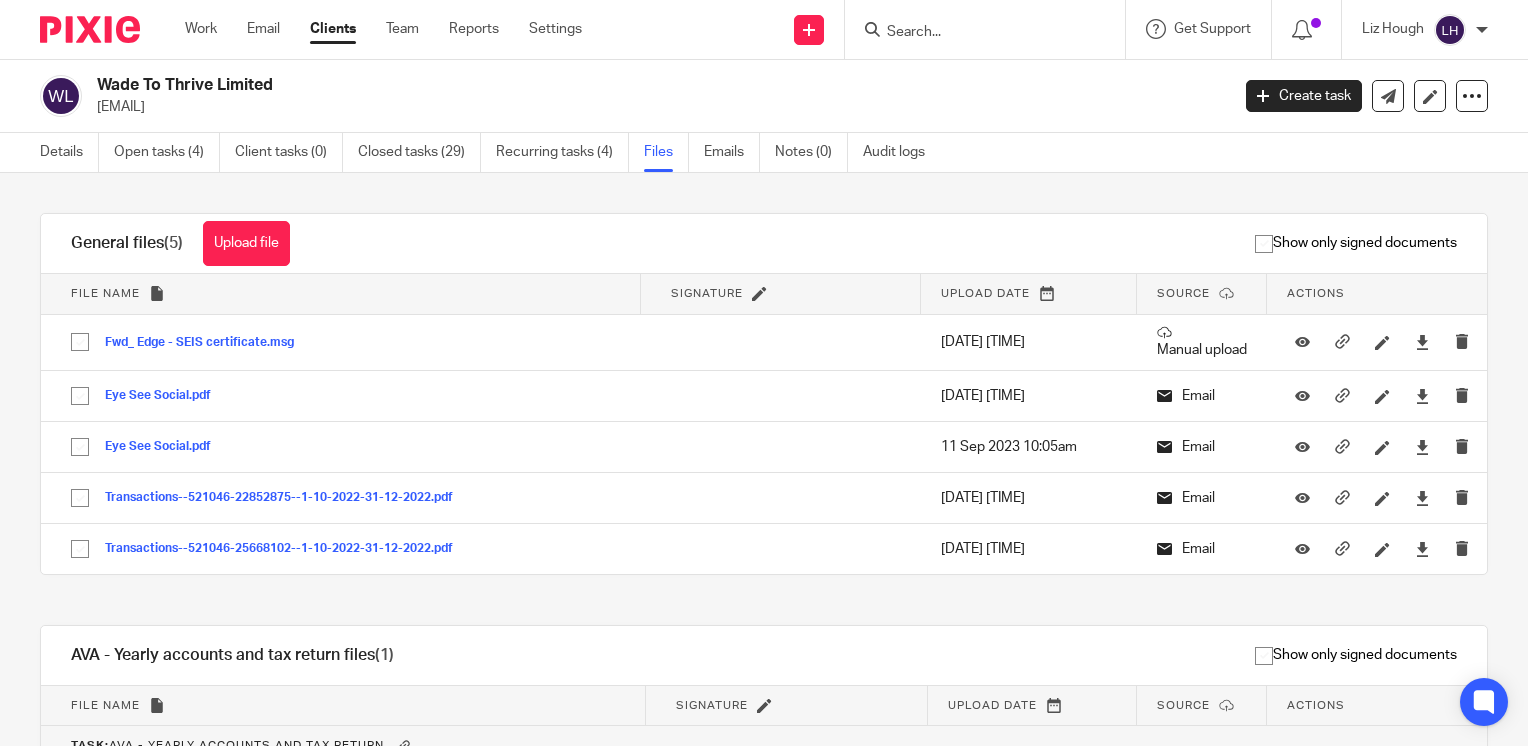 scroll, scrollTop: 0, scrollLeft: 0, axis: both 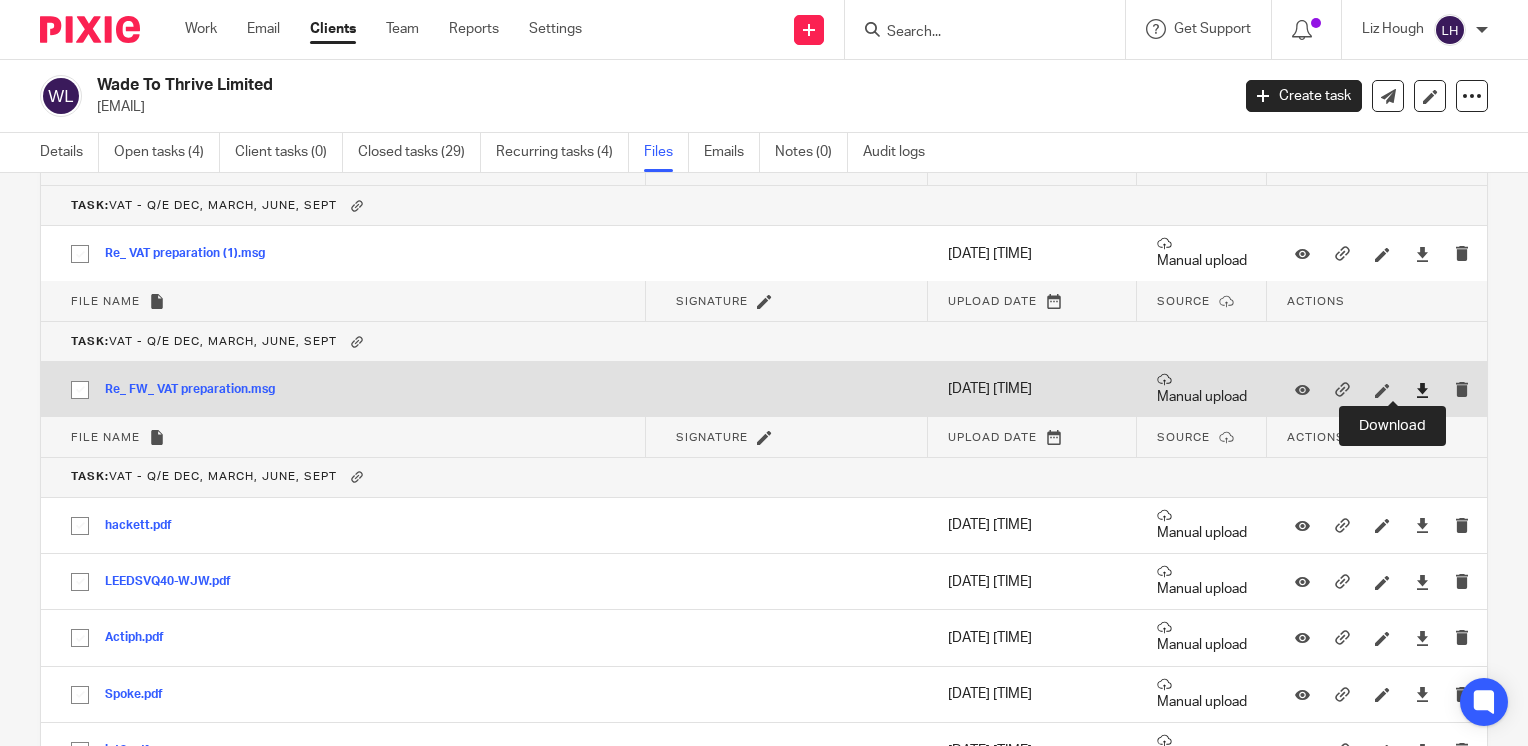 click at bounding box center (1422, 390) 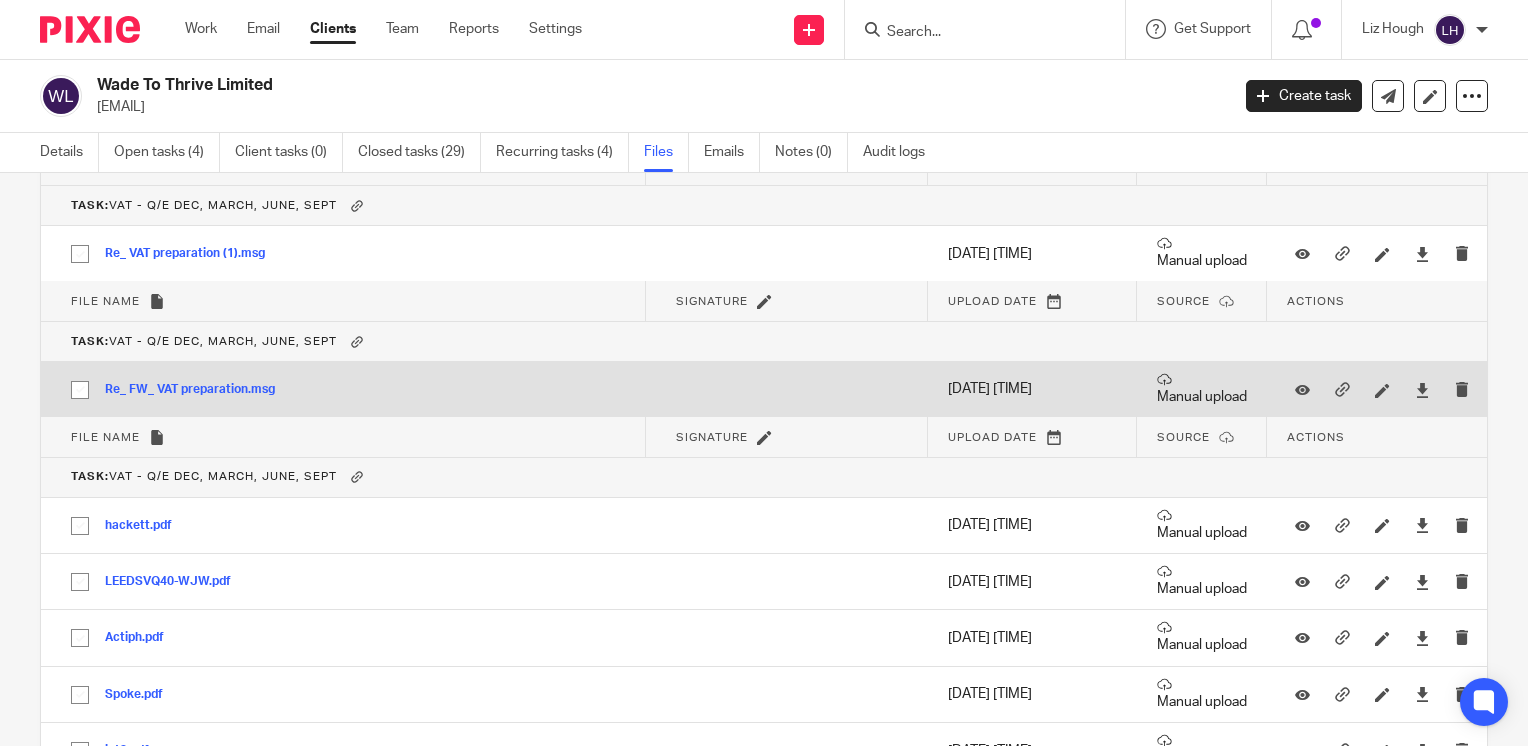 click at bounding box center [786, 389] 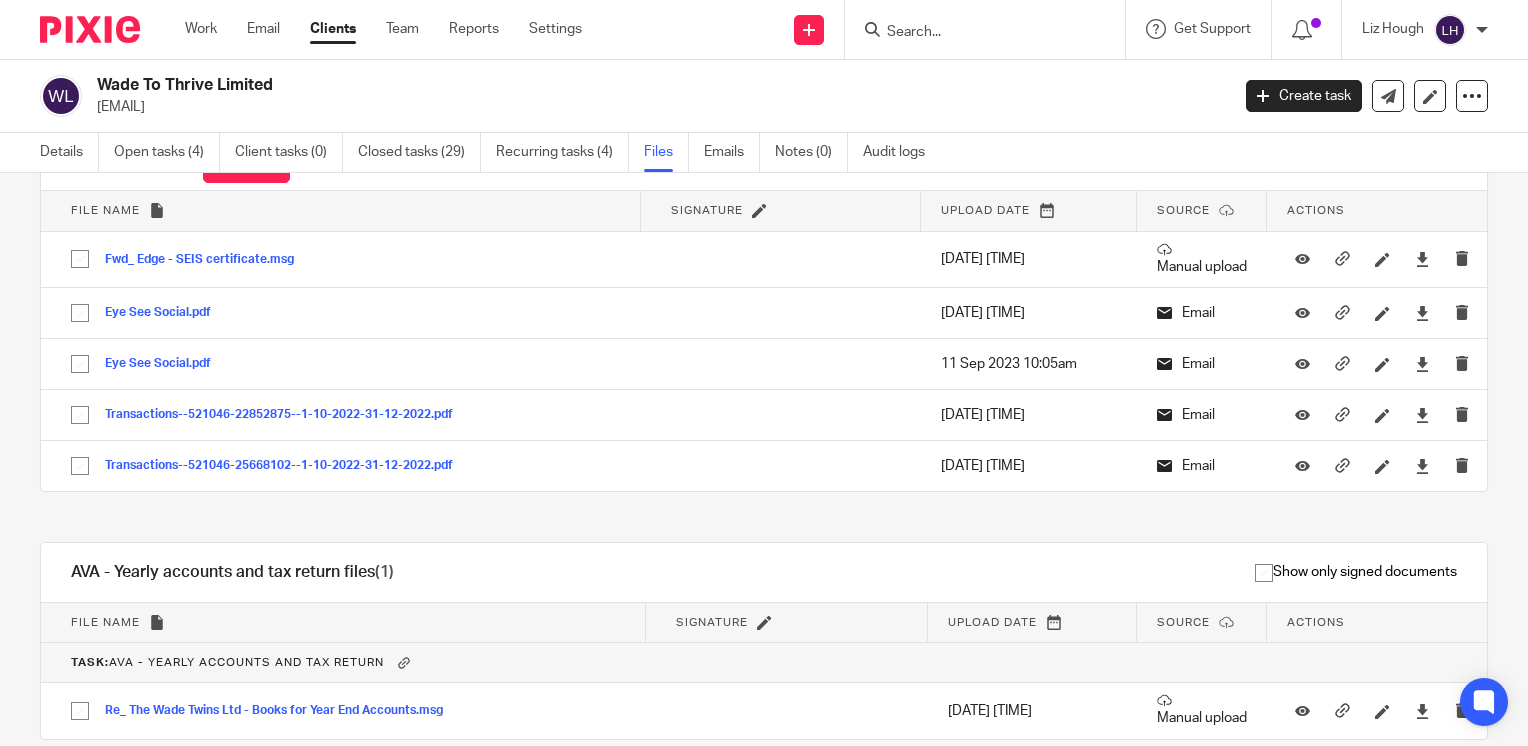 scroll, scrollTop: 0, scrollLeft: 0, axis: both 